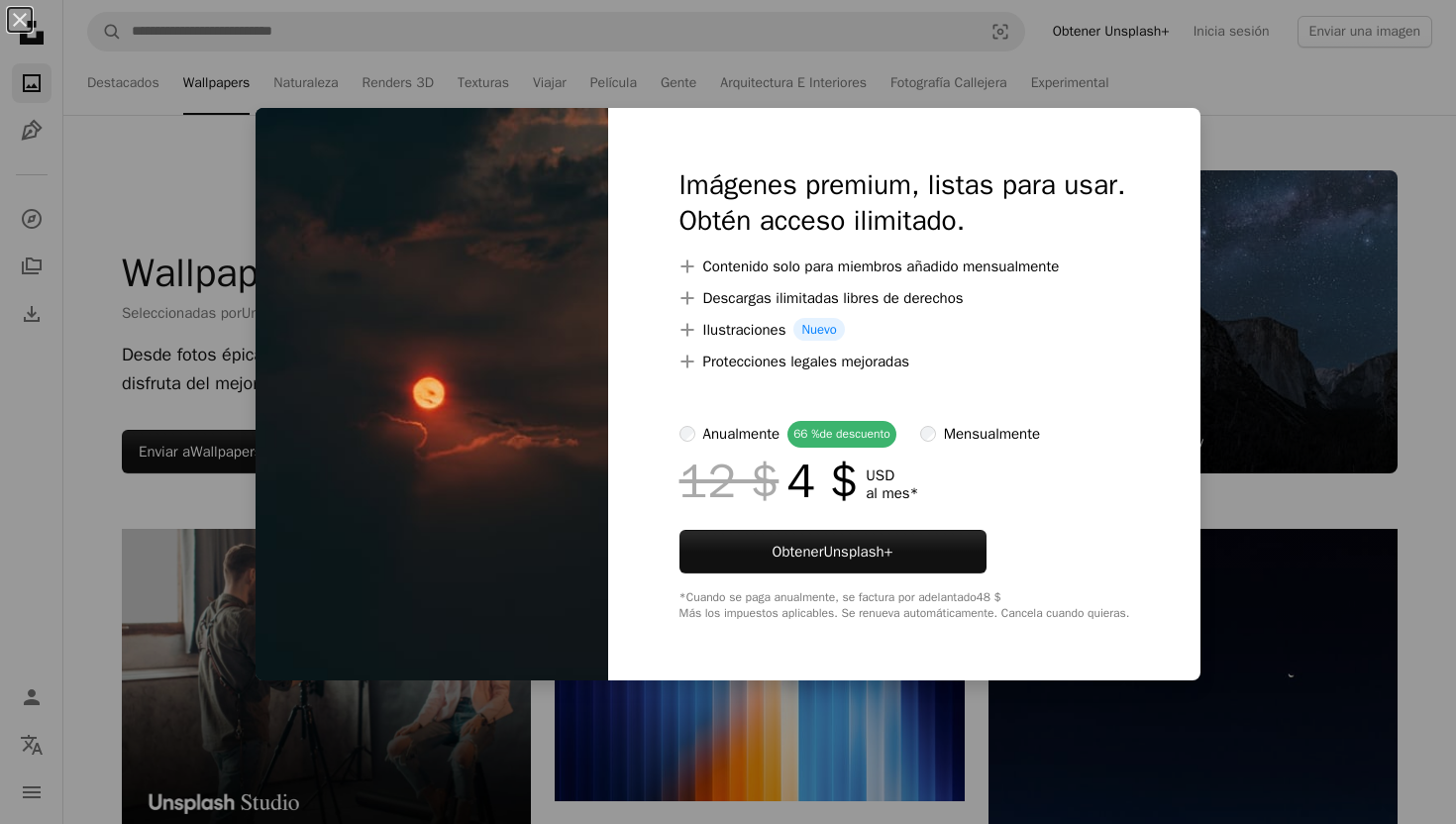 scroll, scrollTop: 3566, scrollLeft: 0, axis: vertical 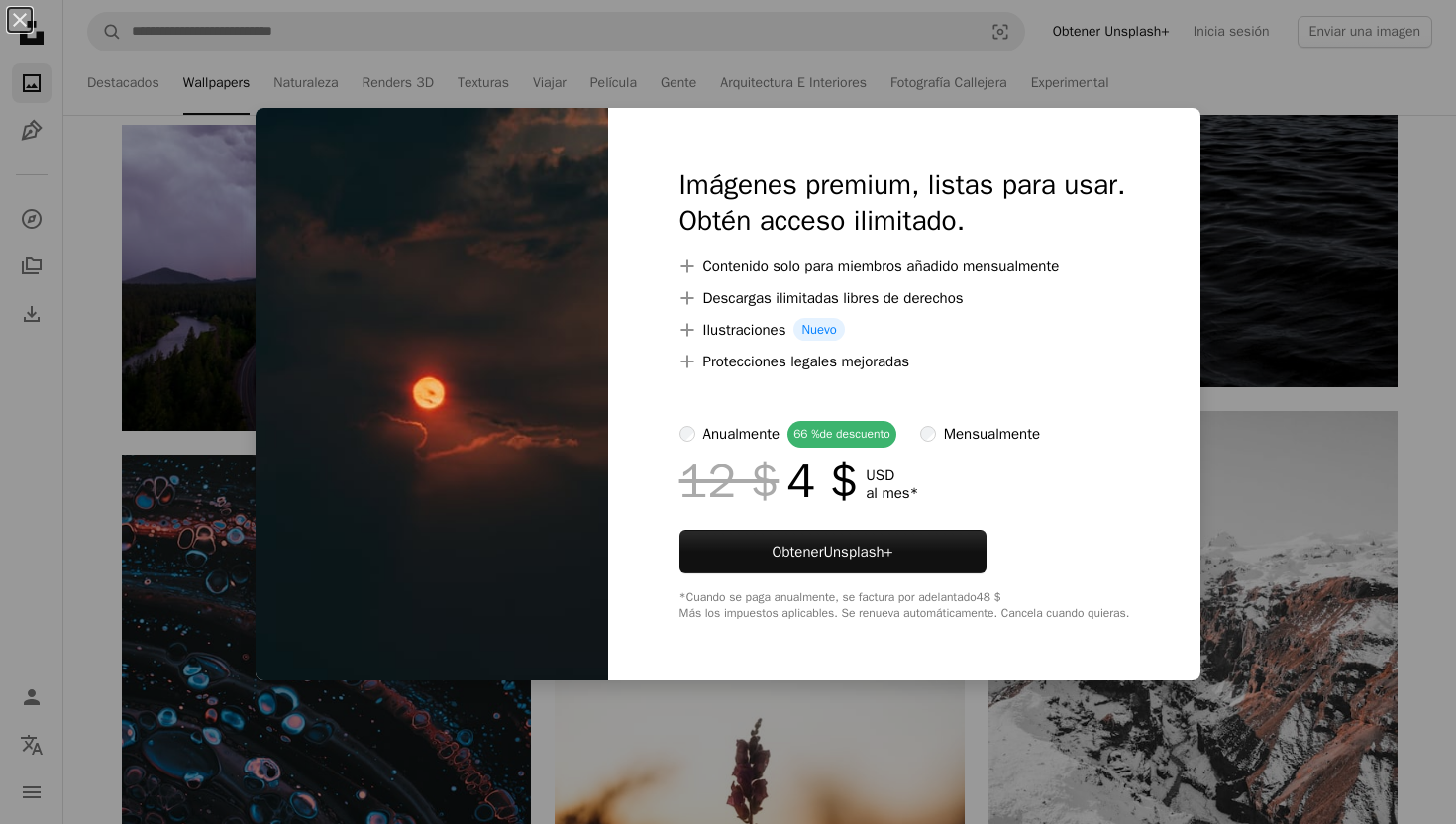 click on "An X shape Imágenes premium, listas para usar. Obtén acceso ilimitado. A plus sign Contenido solo para miembros añadido mensualmente A plus sign Descargas ilimitadas libres de derechos A plus sign Ilustraciones  Nuevo A plus sign Protecciones legales mejoradas anualmente 66 %  de descuento mensualmente 12 $   4 $ USD al mes * Obtener  Unsplash+ *Cuando se paga anualmente, se factura por adelantado  48 $ Más los impuestos aplicables. Se renueva automáticamente. Cancela cuando quieras." at bounding box center [728, 412] 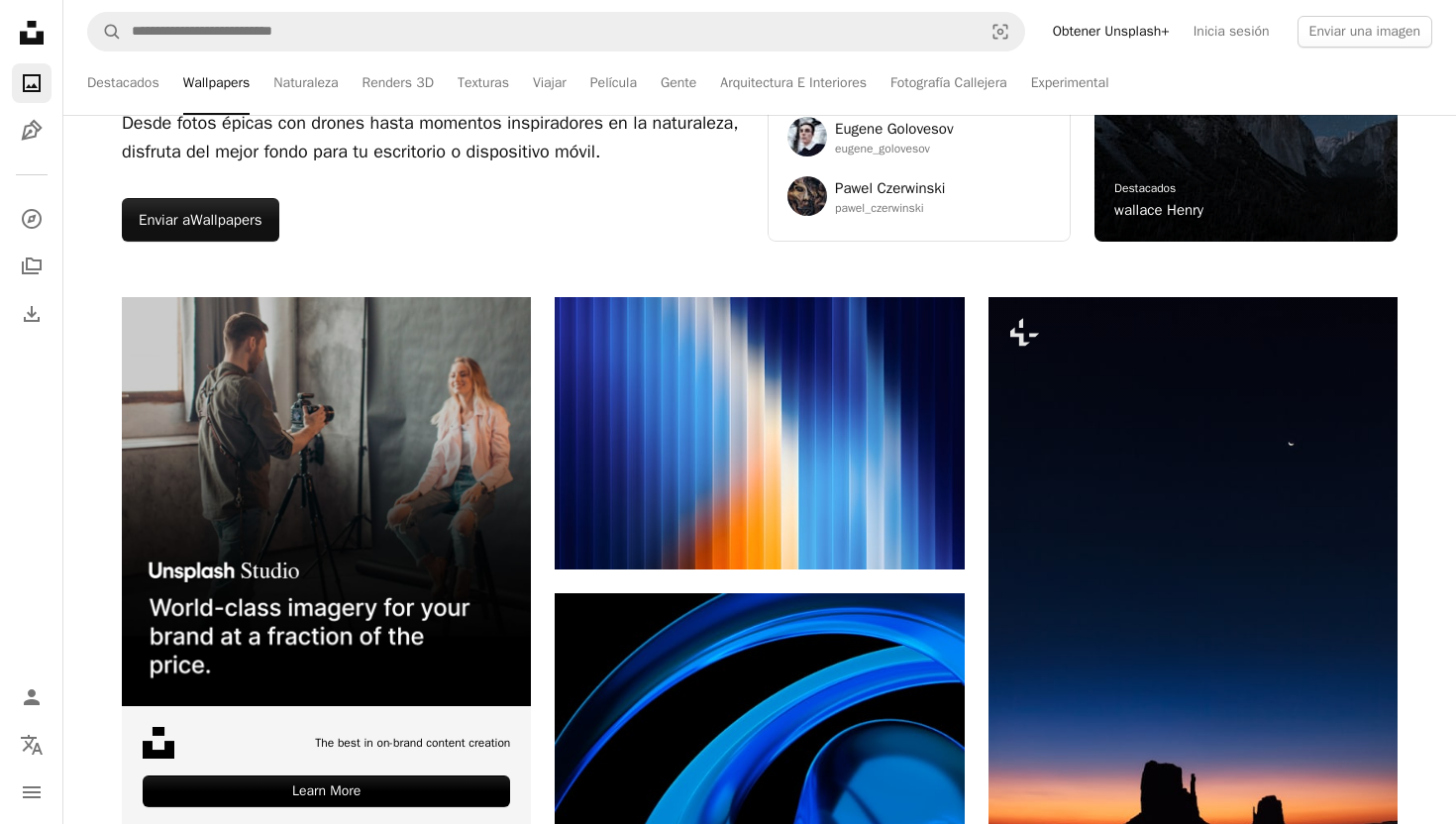 scroll, scrollTop: 0, scrollLeft: 0, axis: both 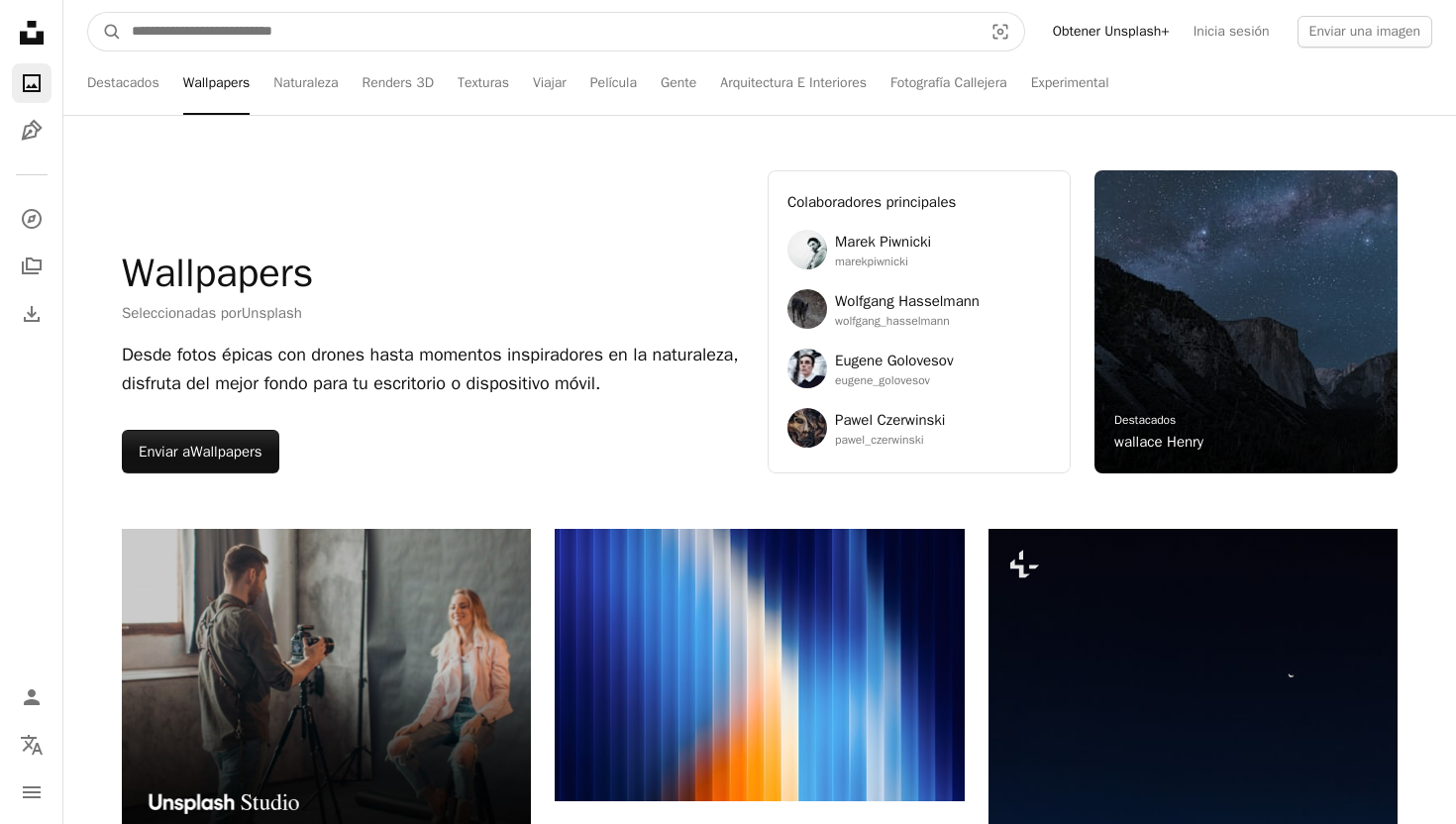 click at bounding box center [549, 32] 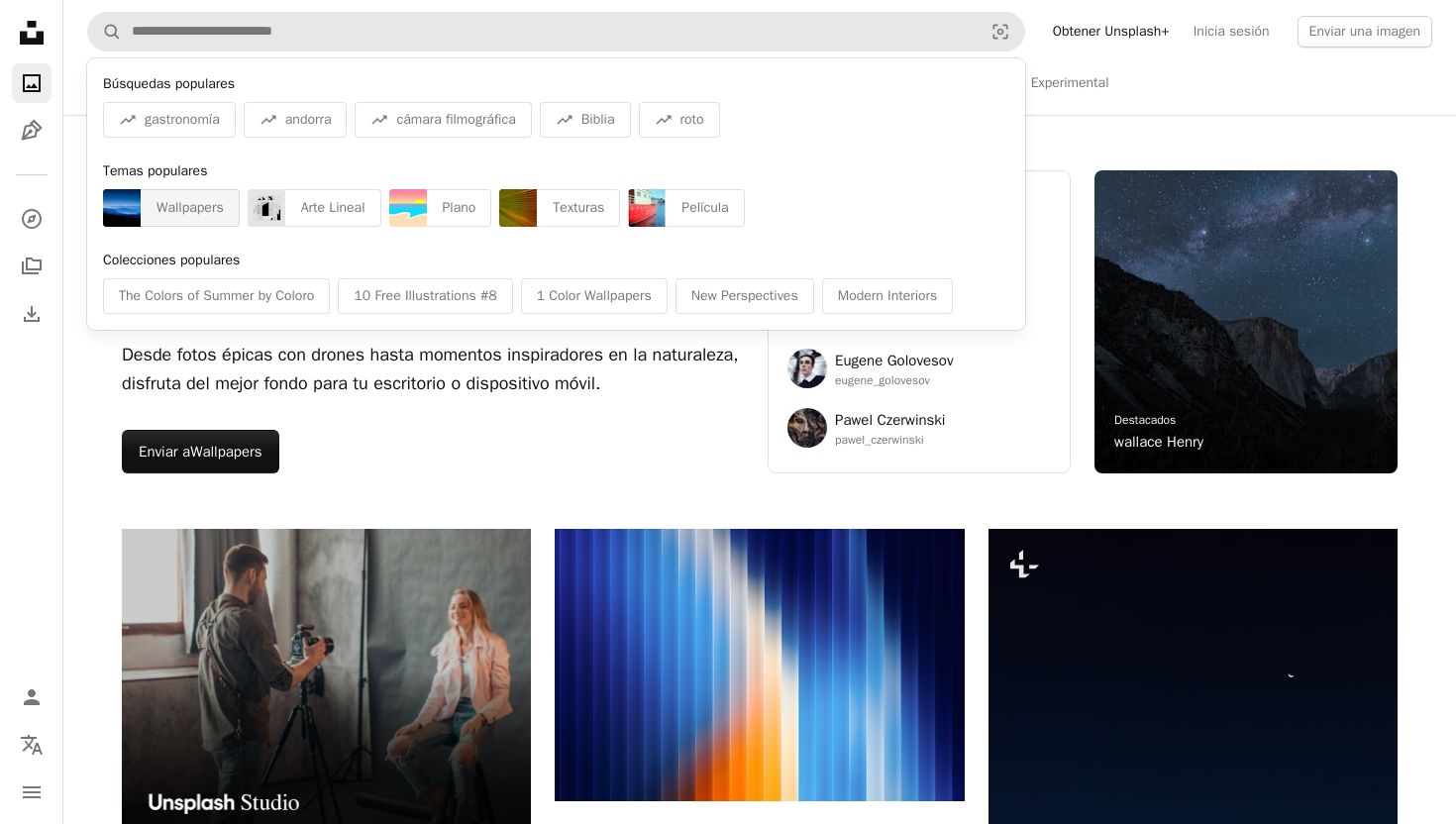 click on "Wallpapers" at bounding box center (190, 208) 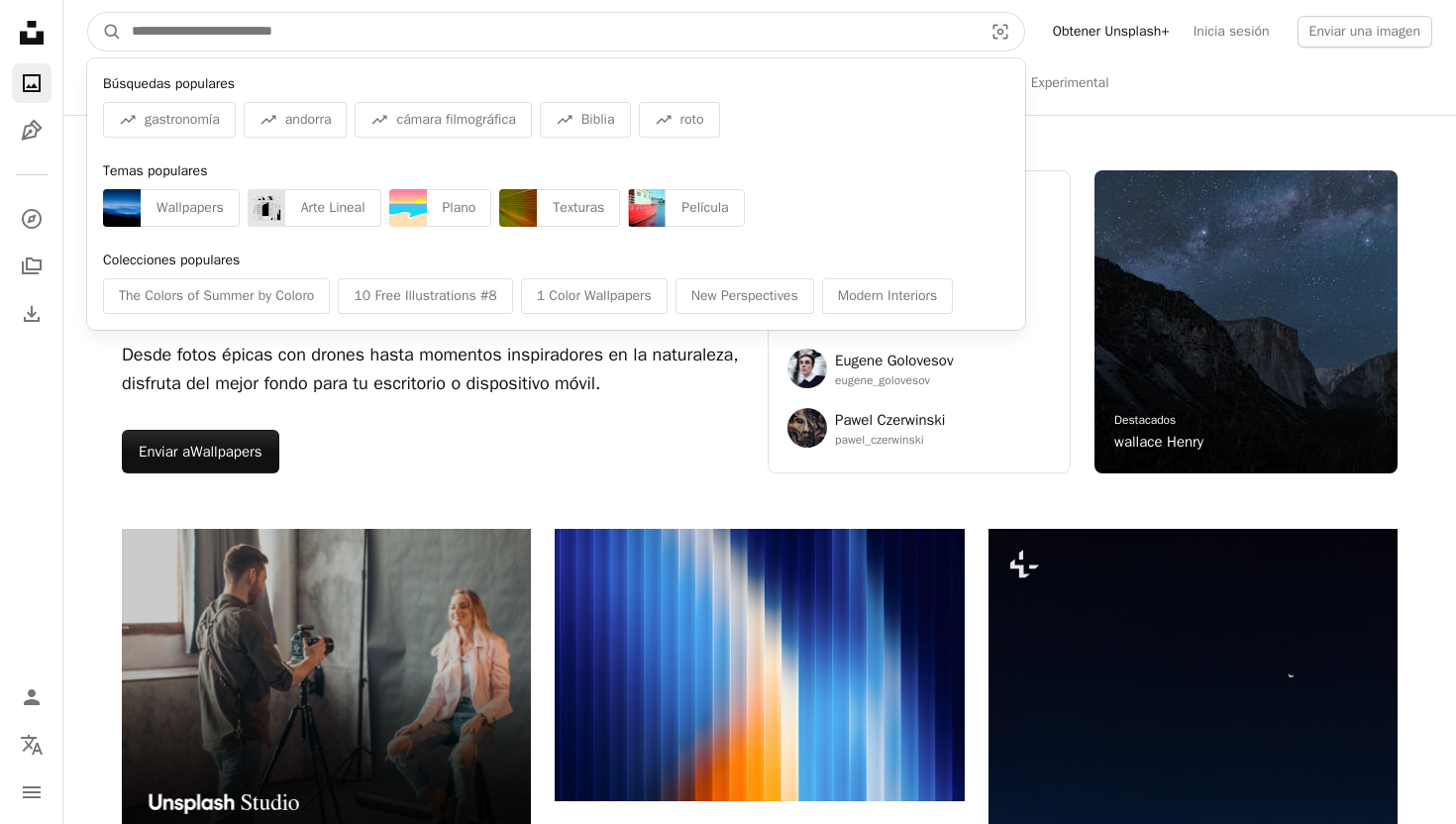 click at bounding box center [549, 32] 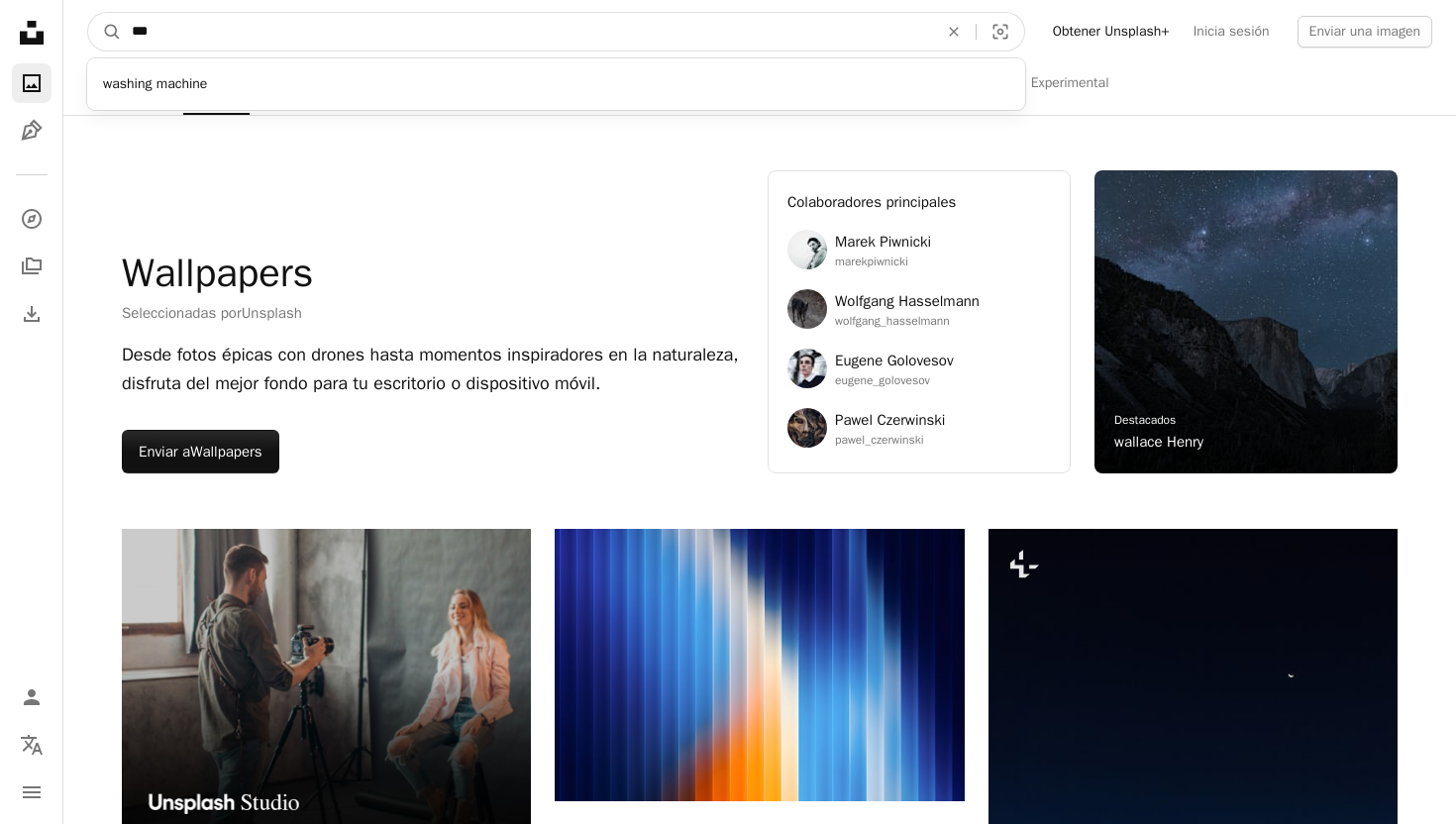 type on "***" 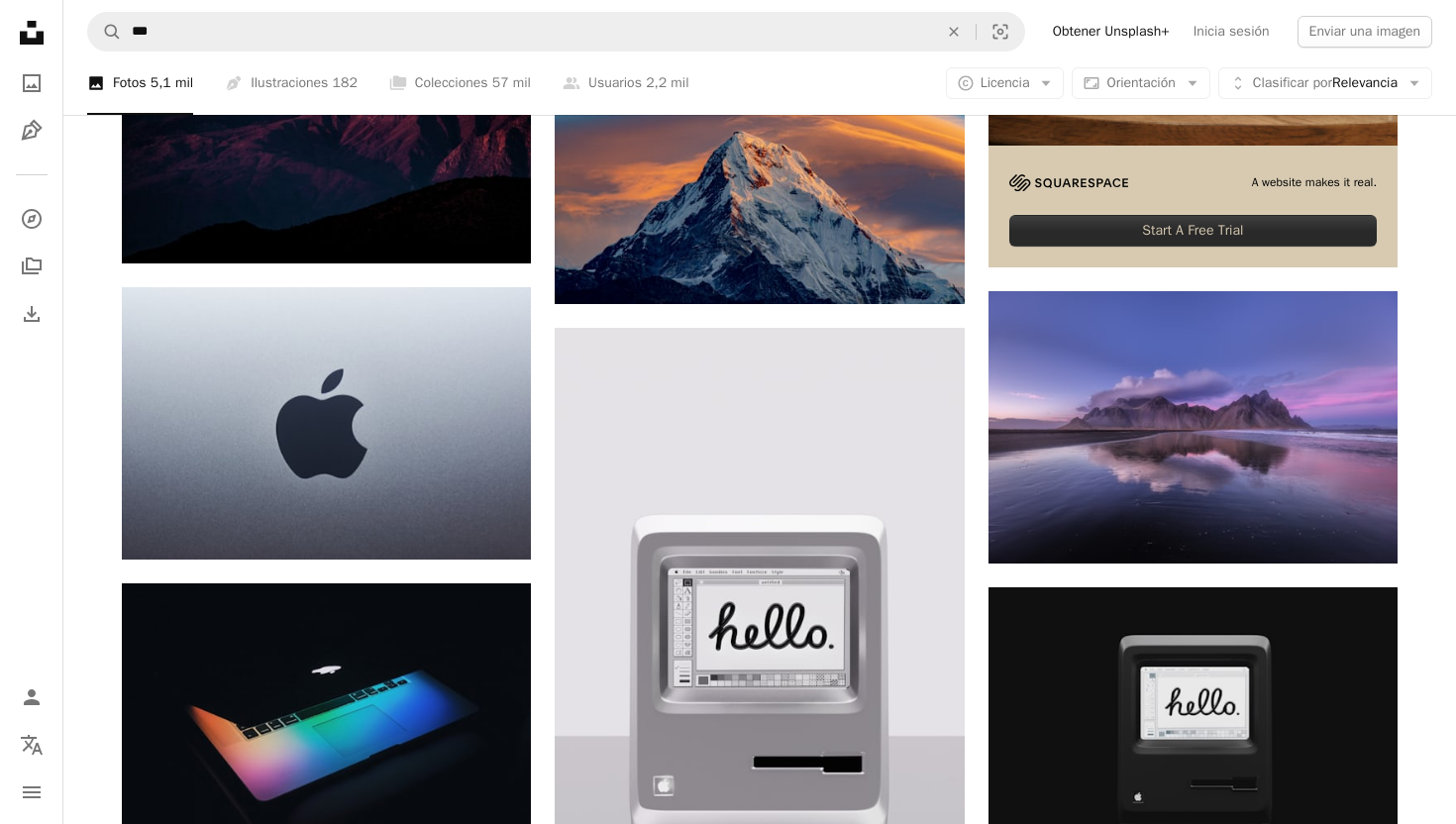 scroll, scrollTop: 533, scrollLeft: 0, axis: vertical 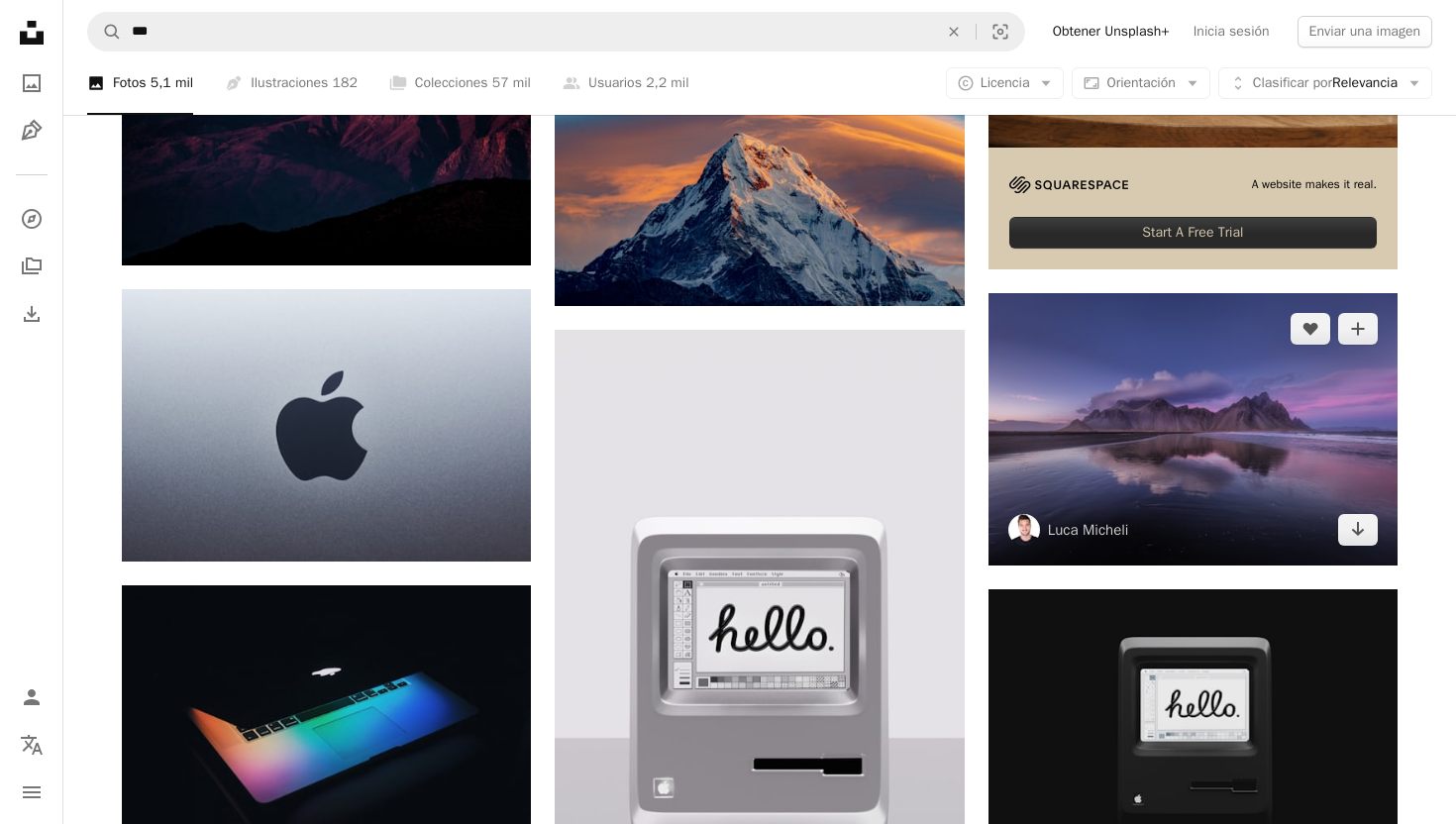 click at bounding box center [1193, 429] 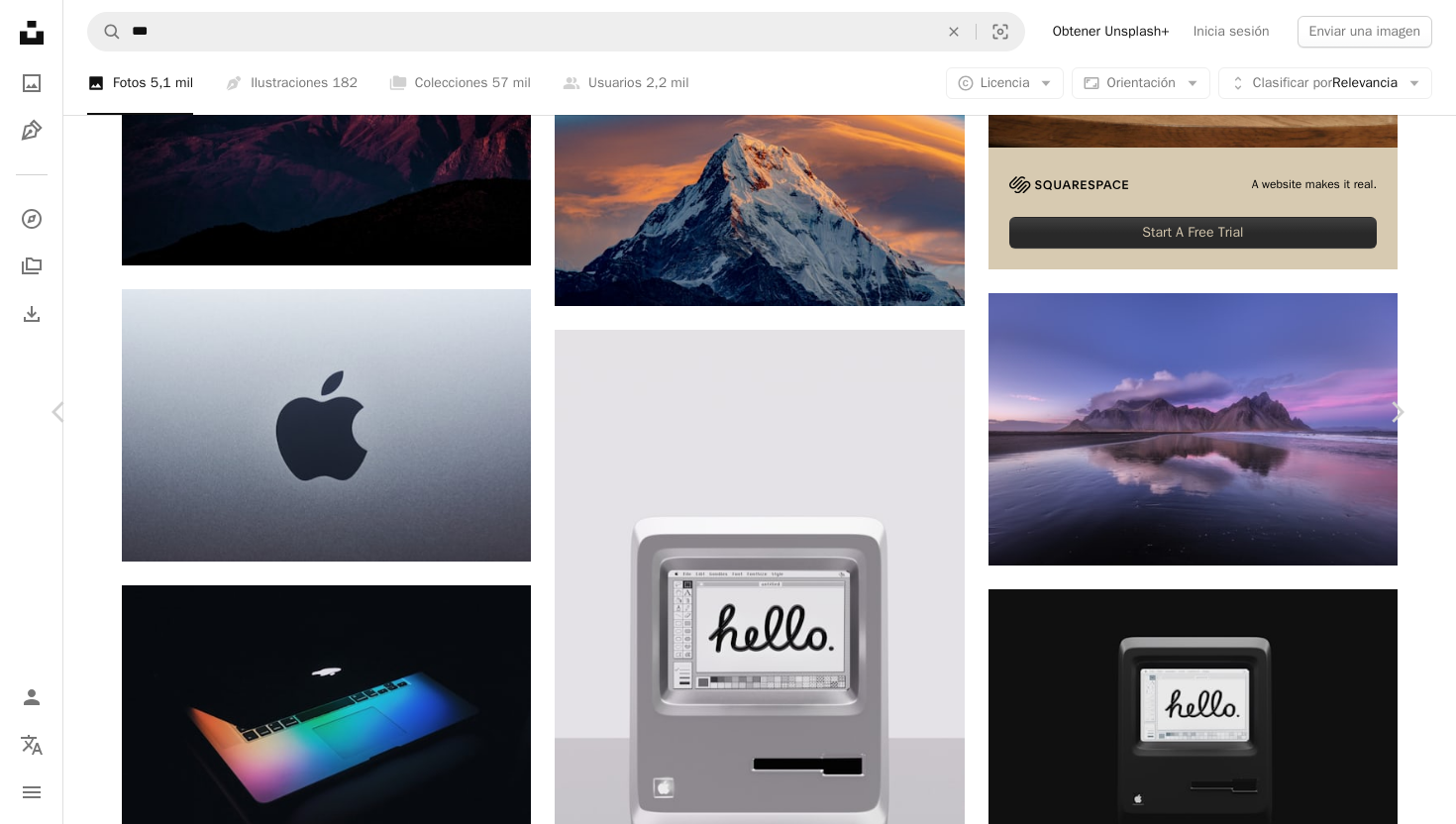 click at bounding box center (720, 4240) 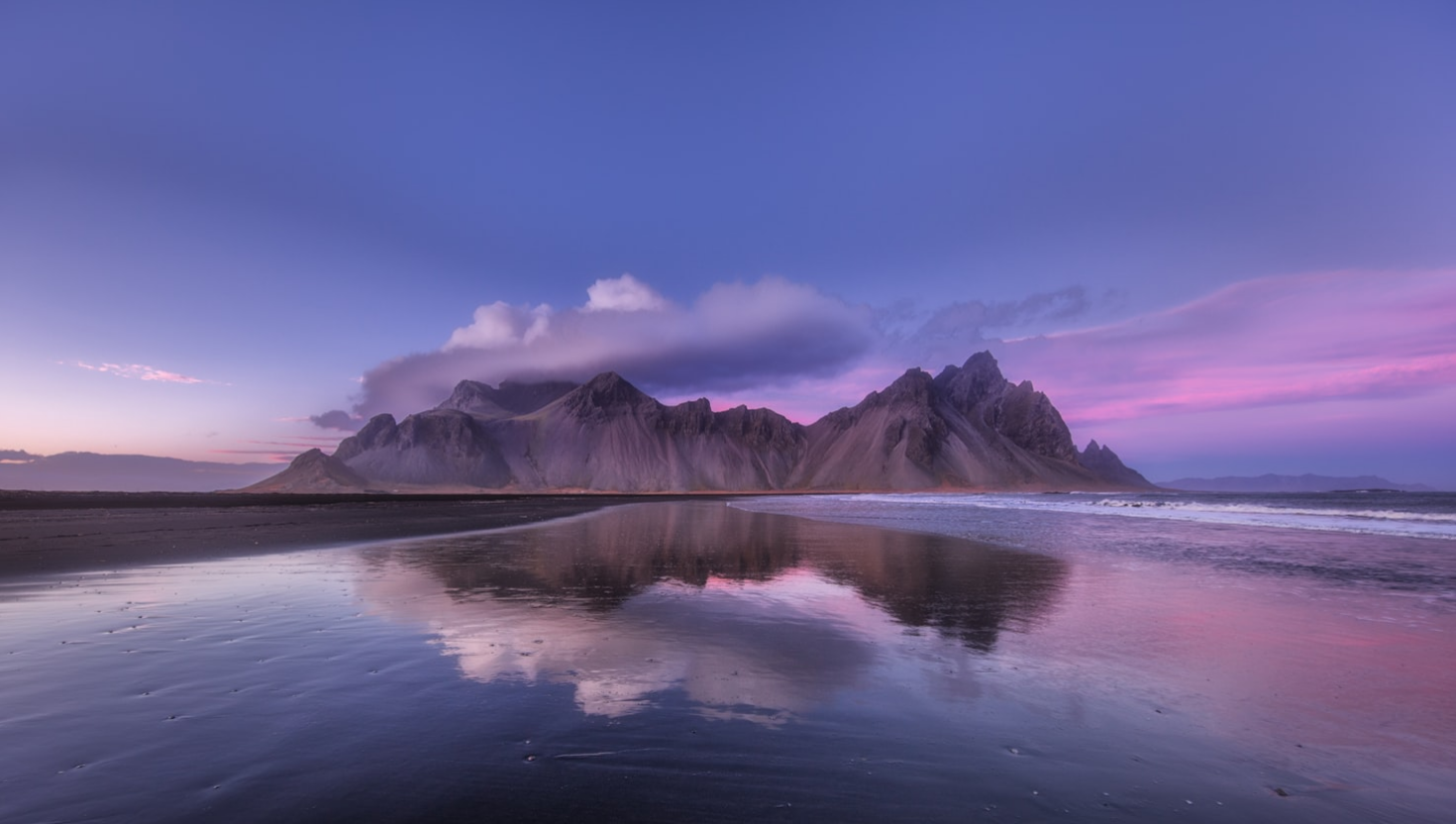 scroll, scrollTop: 73, scrollLeft: 0, axis: vertical 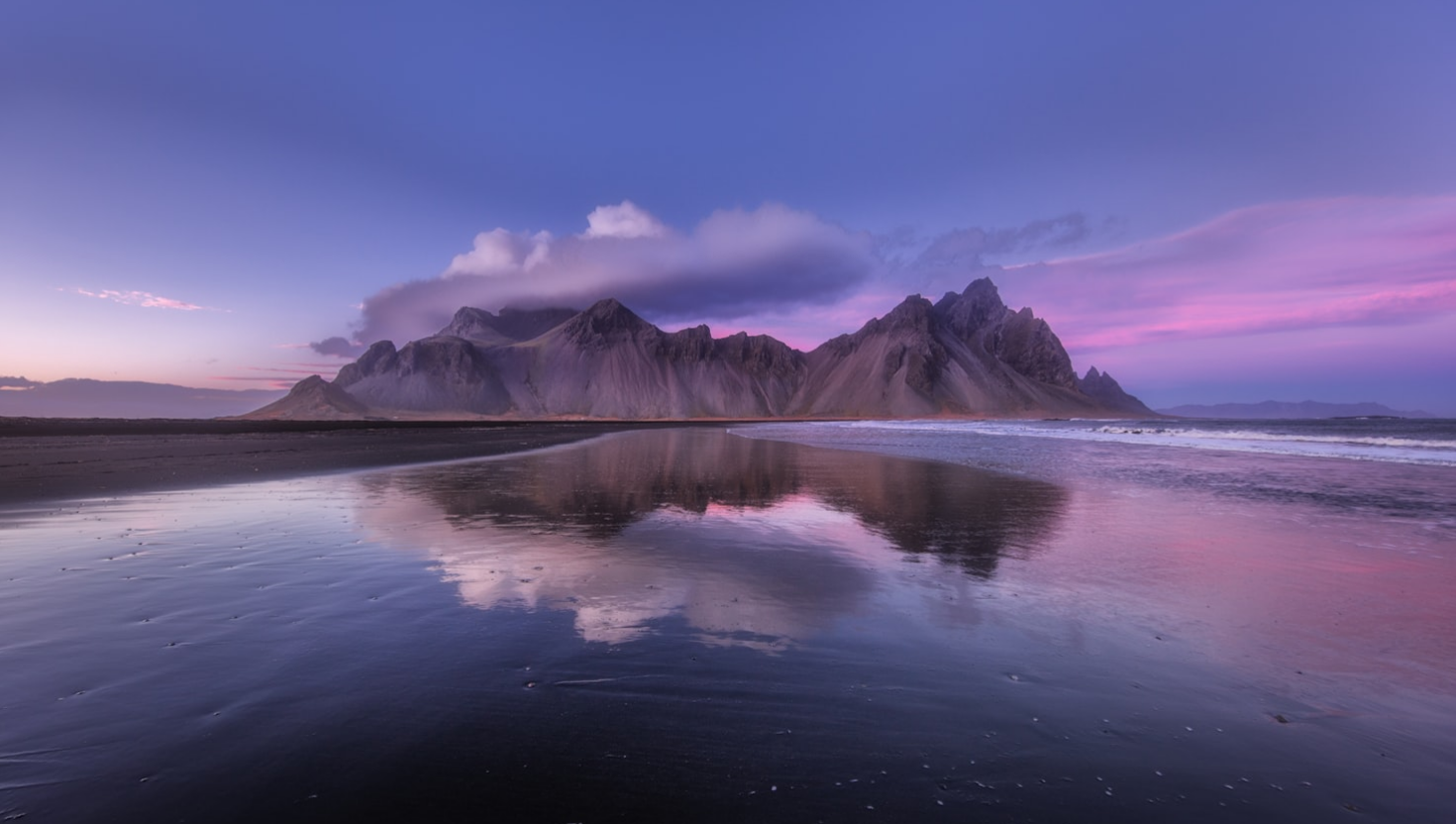 click at bounding box center (728, 411) 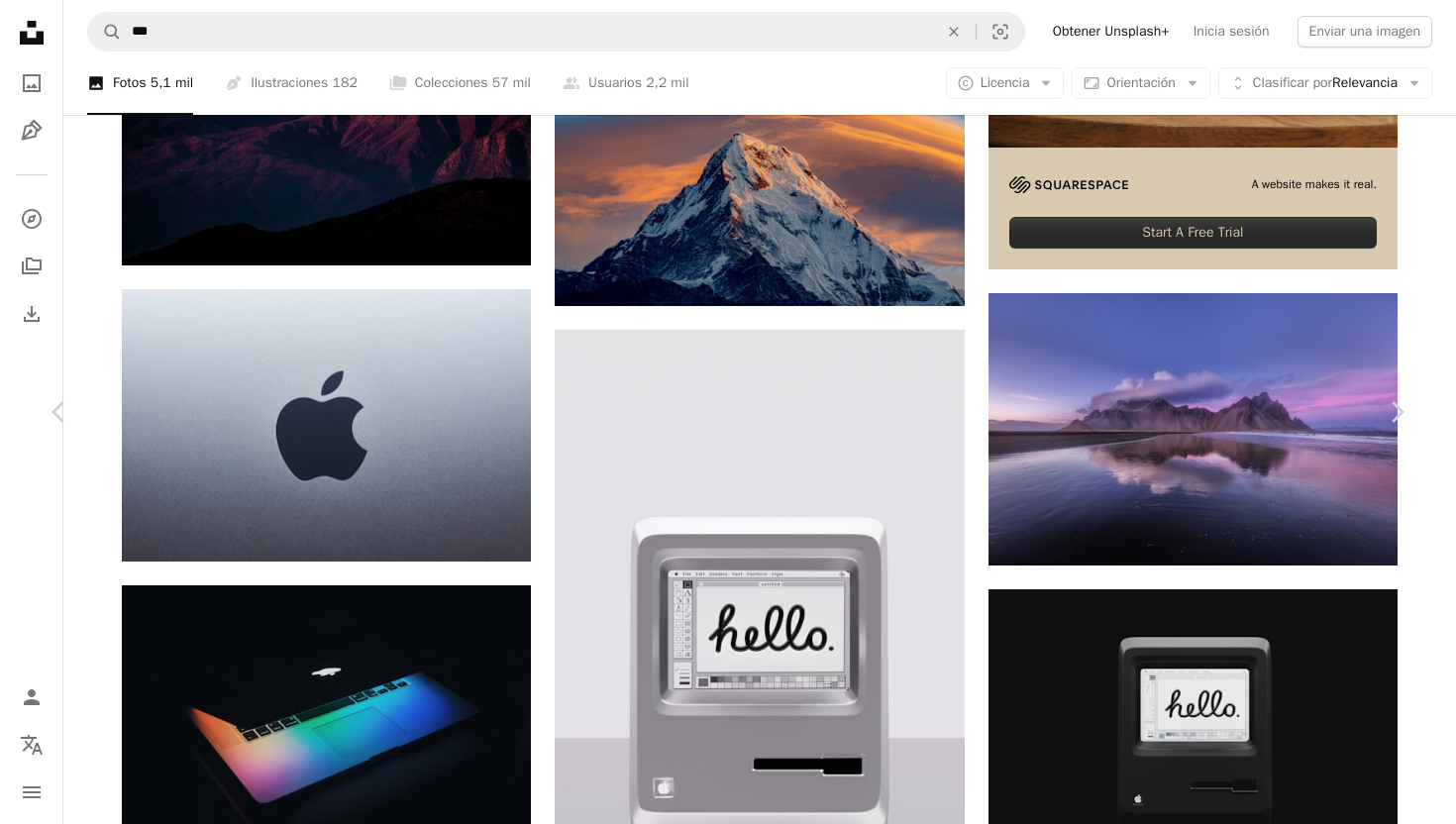 click at bounding box center (720, 4240) 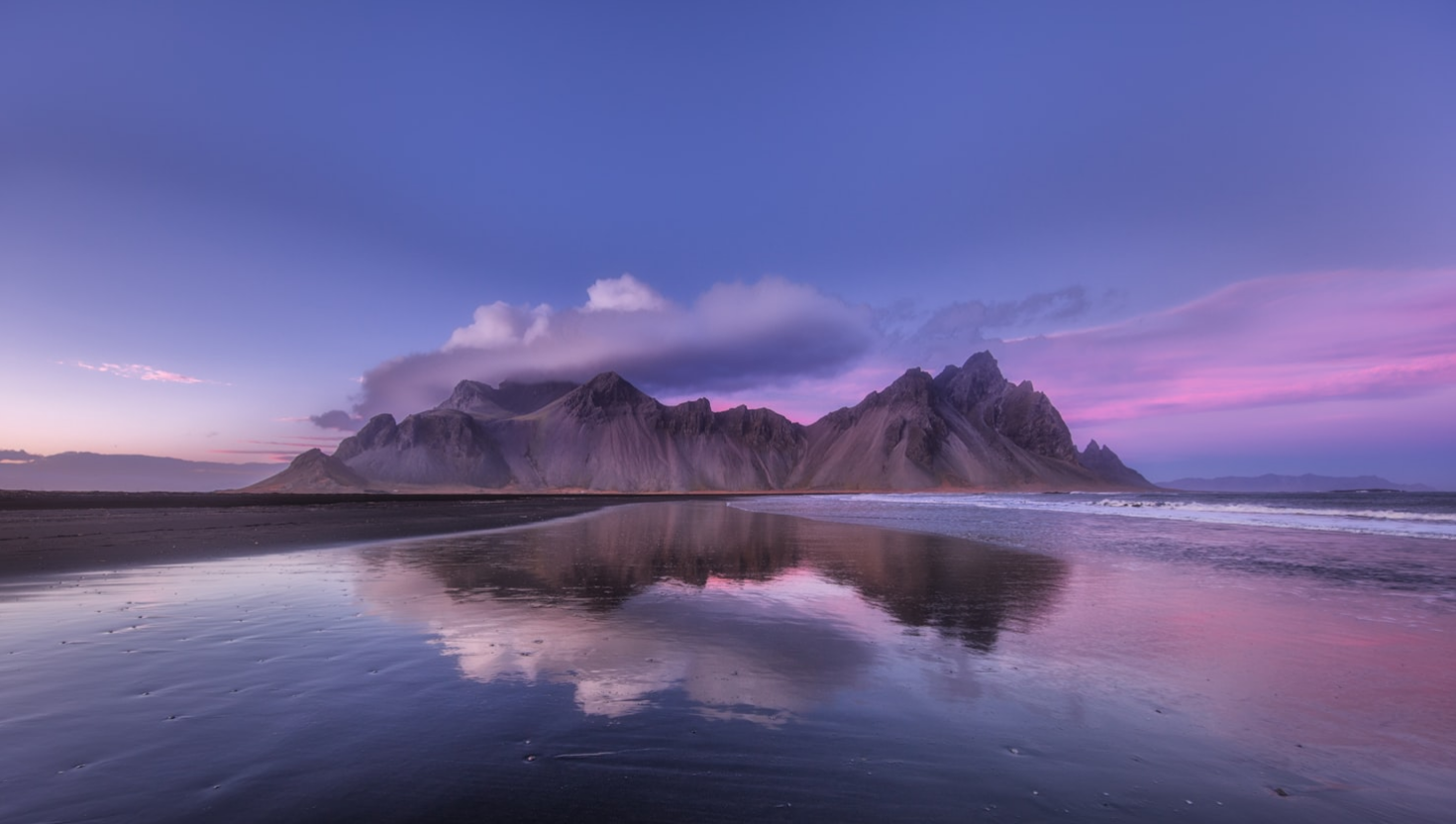 scroll, scrollTop: 73, scrollLeft: 0, axis: vertical 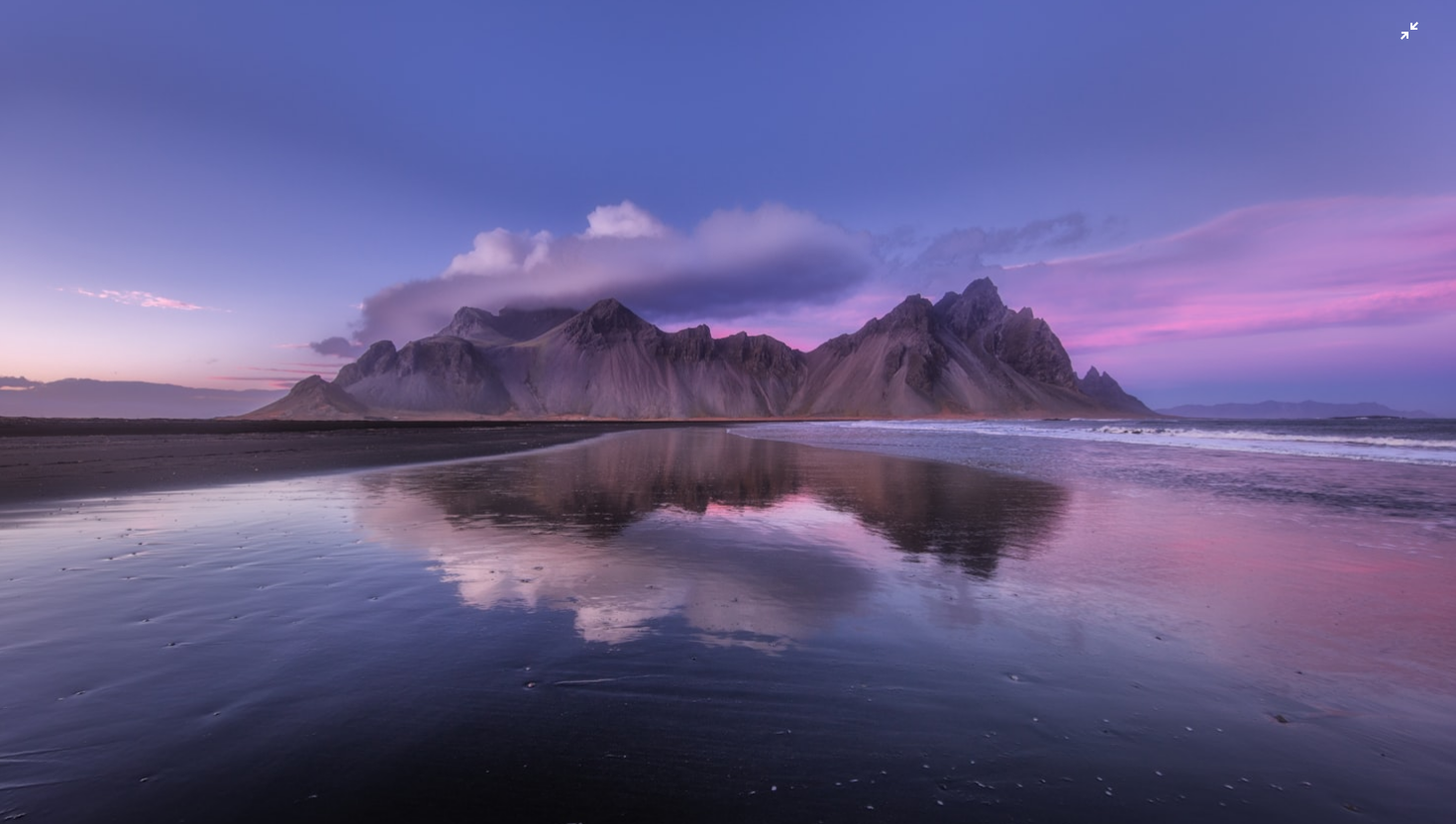 click at bounding box center [728, 411] 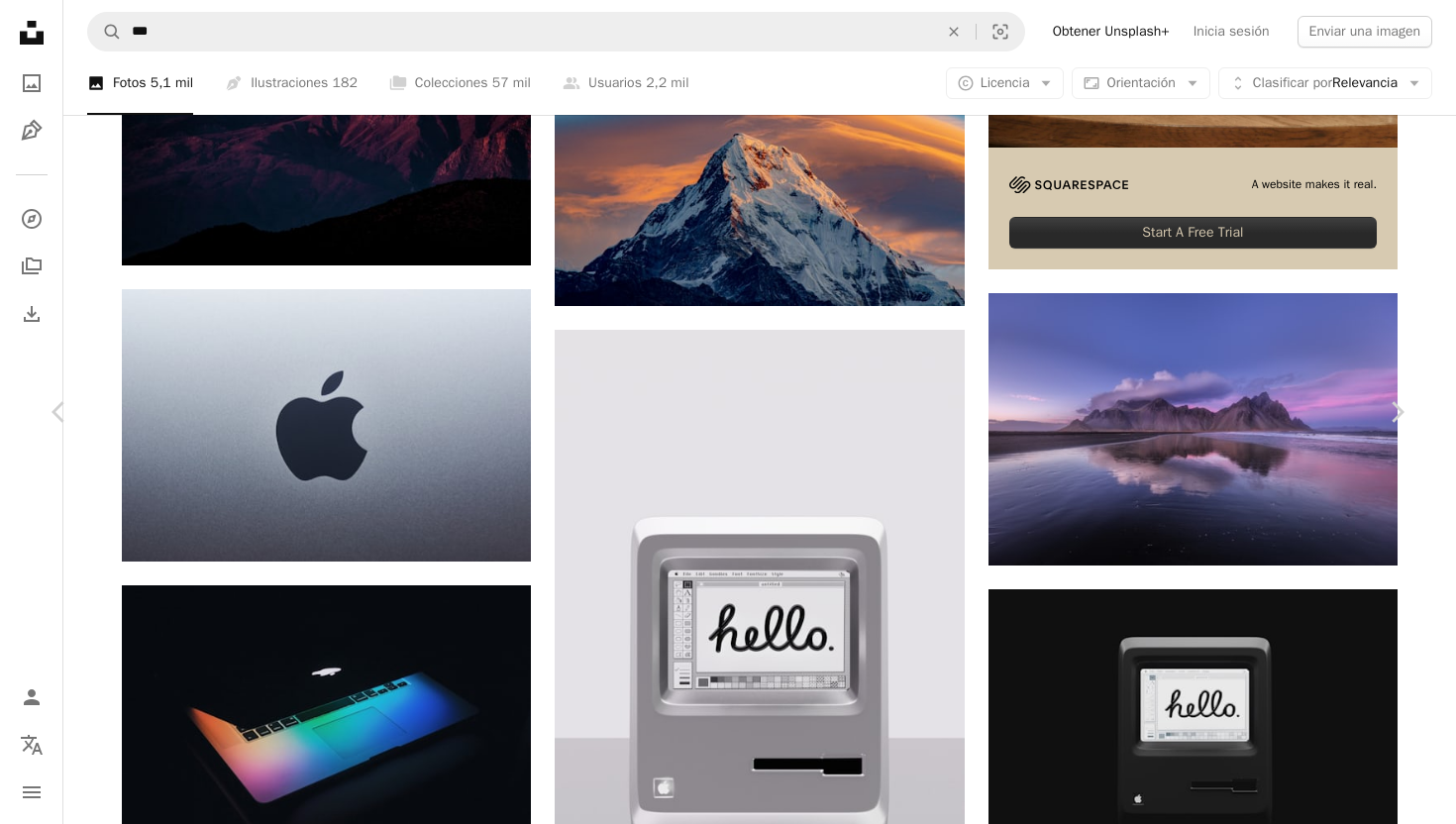 click on "[NAME]" at bounding box center [728, 4240] 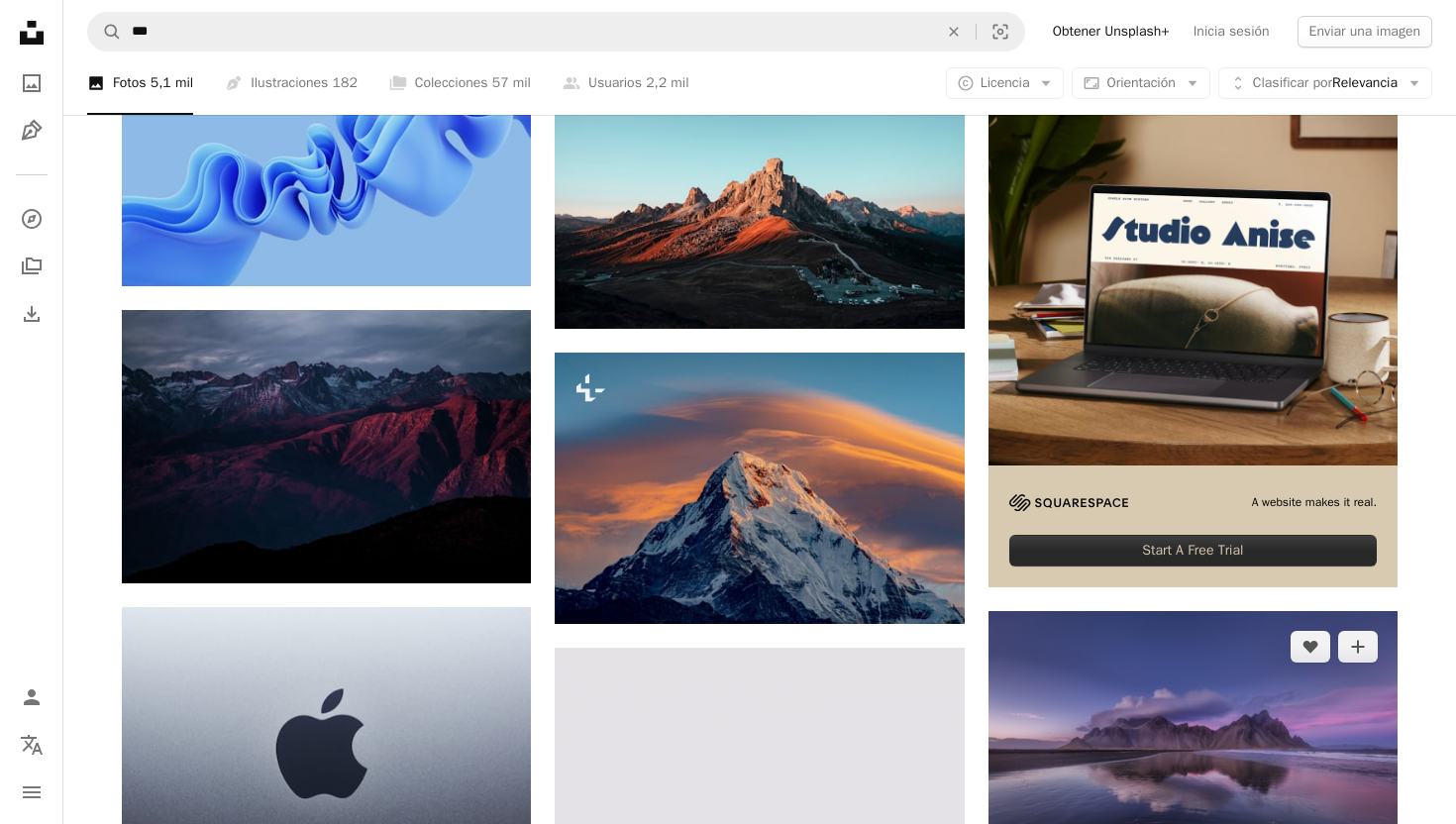 scroll, scrollTop: 0, scrollLeft: 0, axis: both 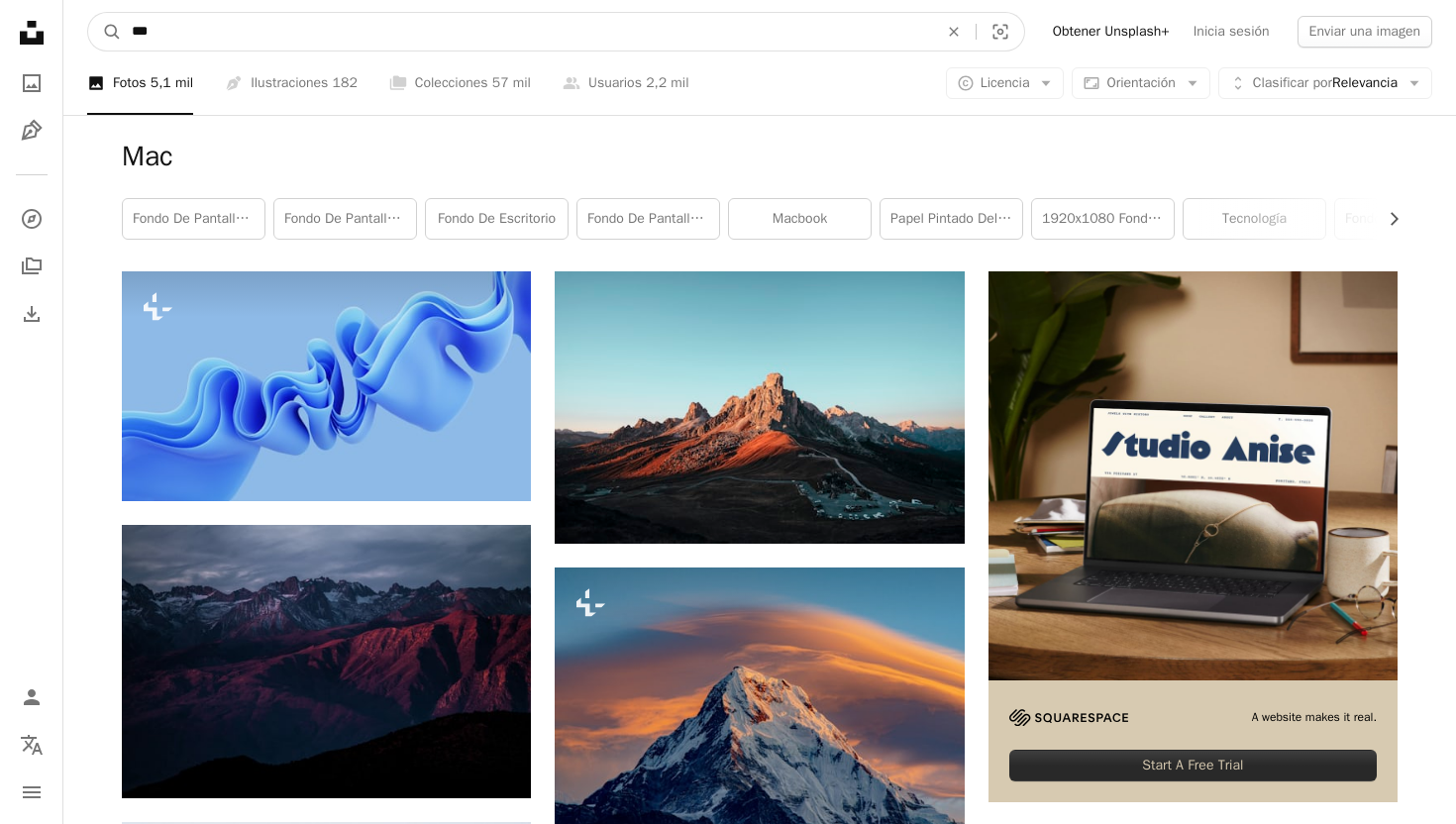 click on "***" at bounding box center [527, 32] 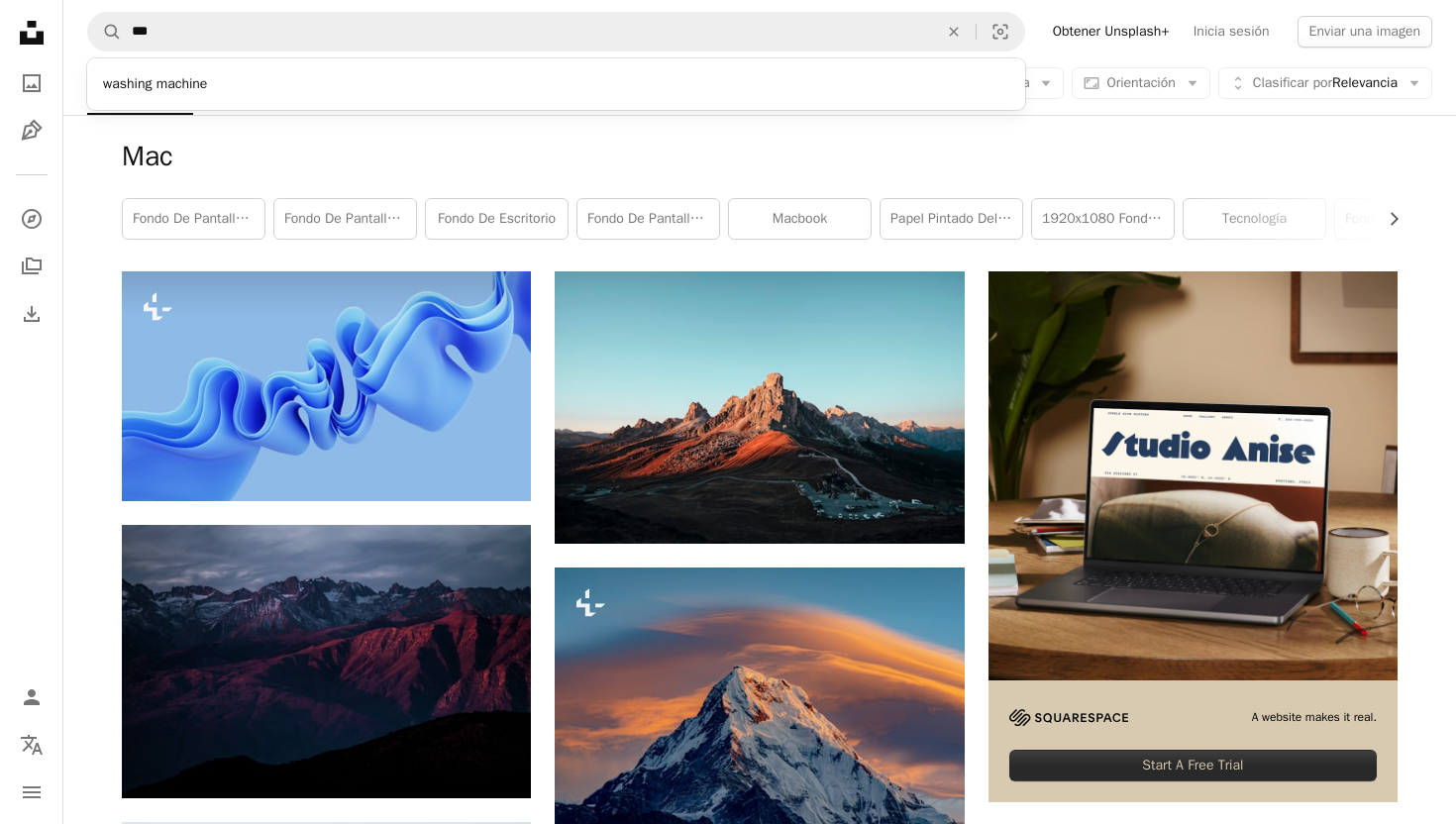 click on "A magnifying glass *** washing machine An X shape Visual search Obtener Unsplash+ Inicia sesión Enviar una imagen" at bounding box center (760, 32) 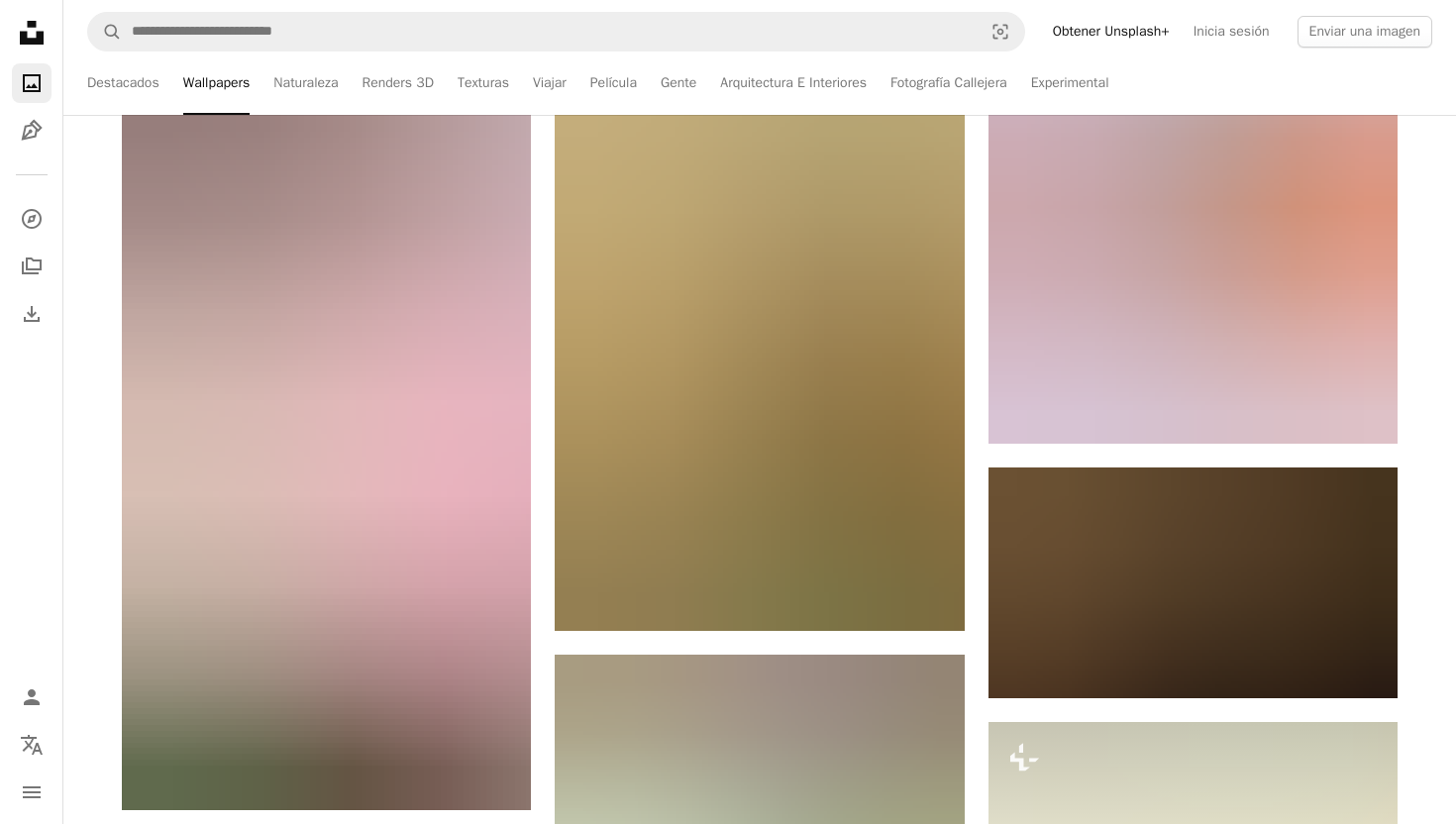 scroll, scrollTop: 8892, scrollLeft: 0, axis: vertical 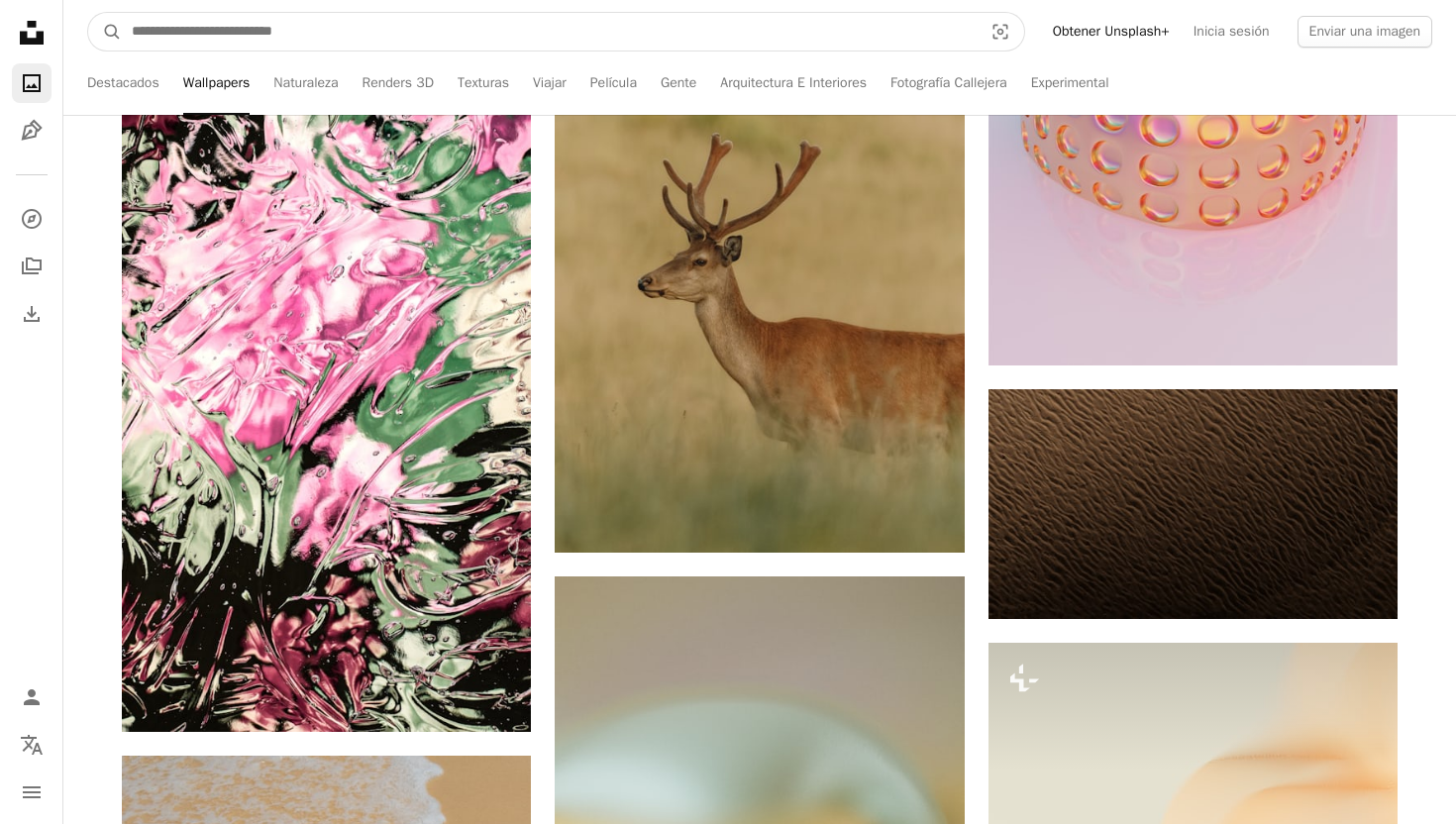 click at bounding box center (549, 32) 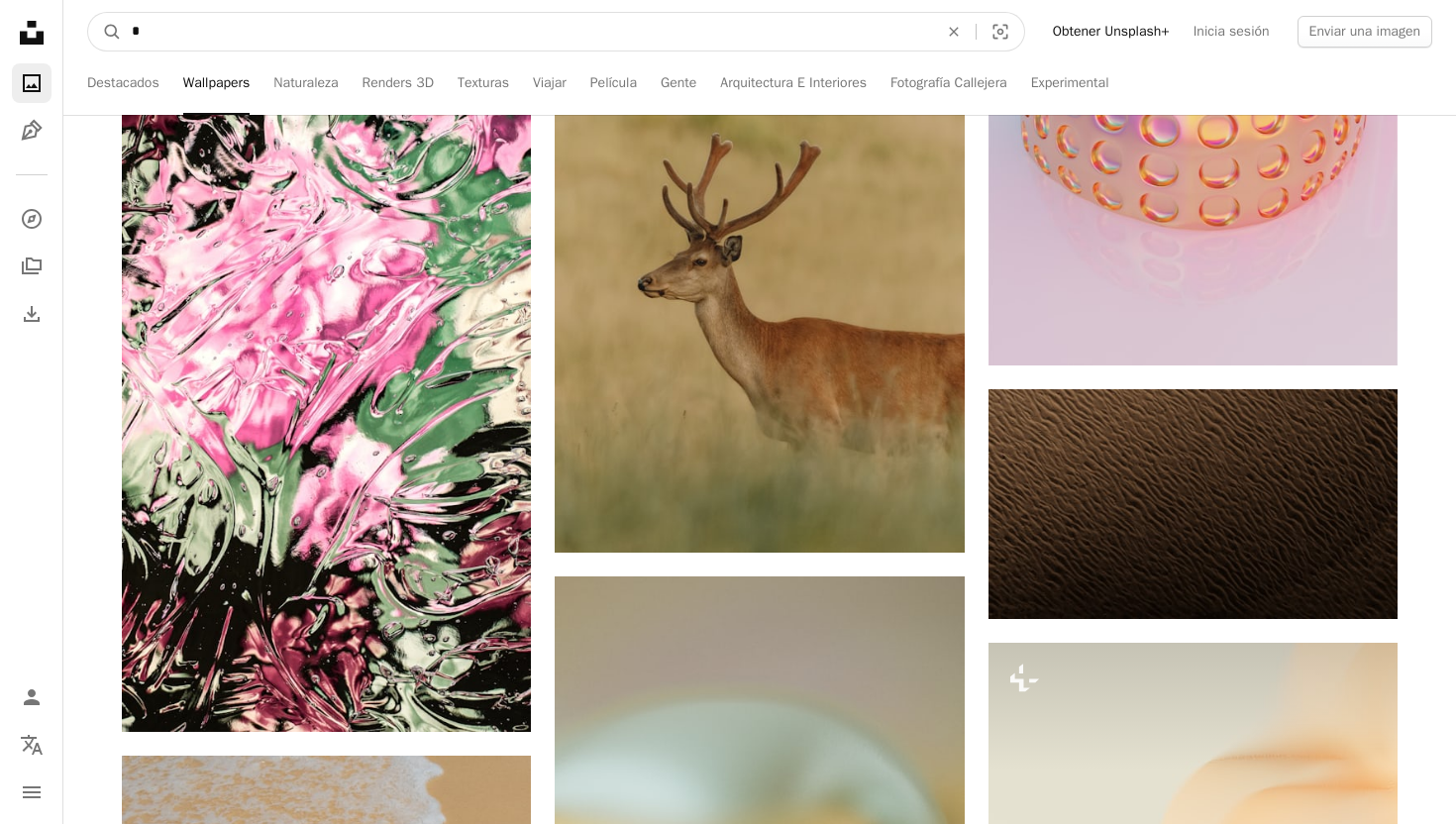 type on "**" 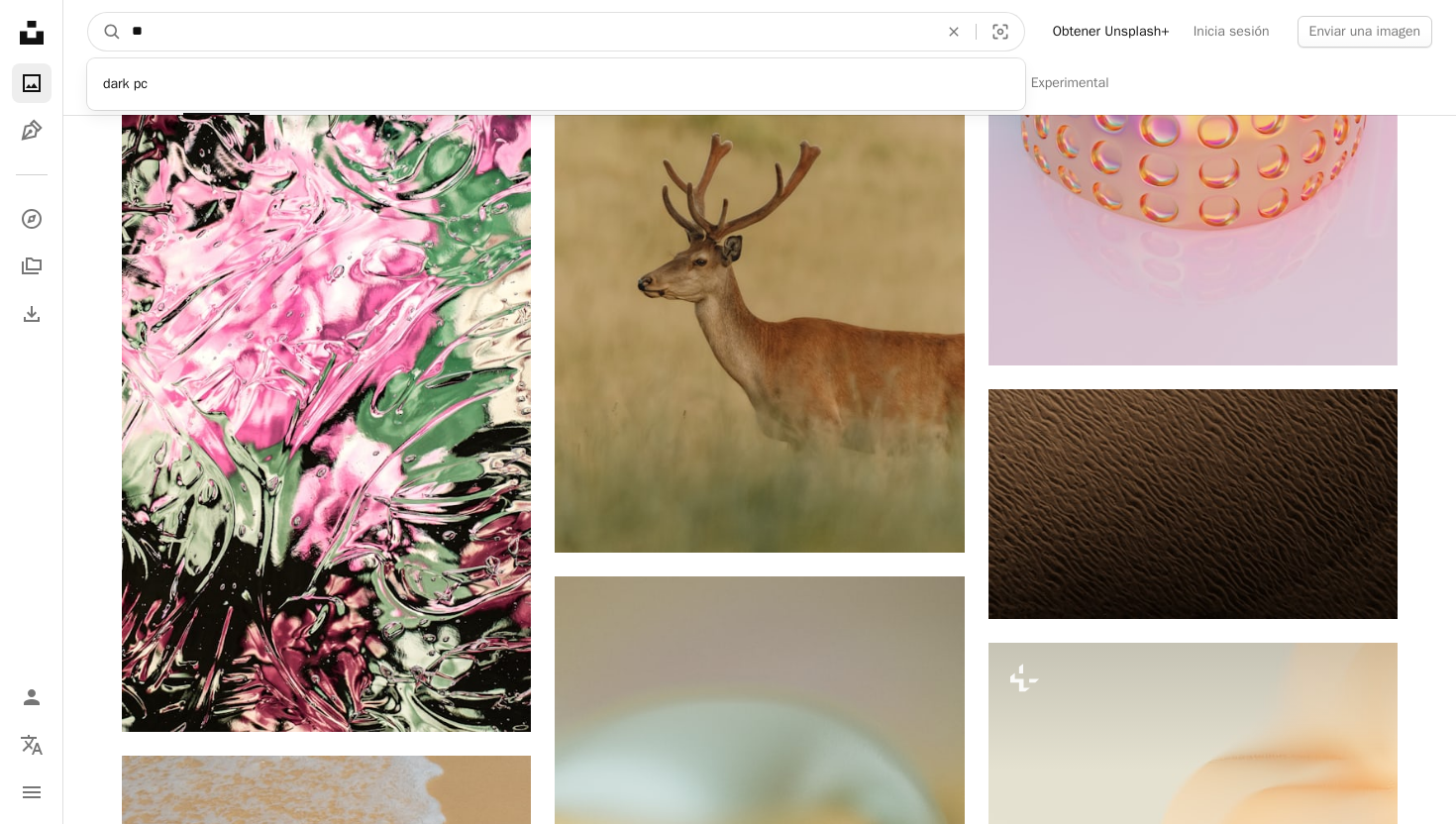 click on "A magnifying glass" at bounding box center (105, 32) 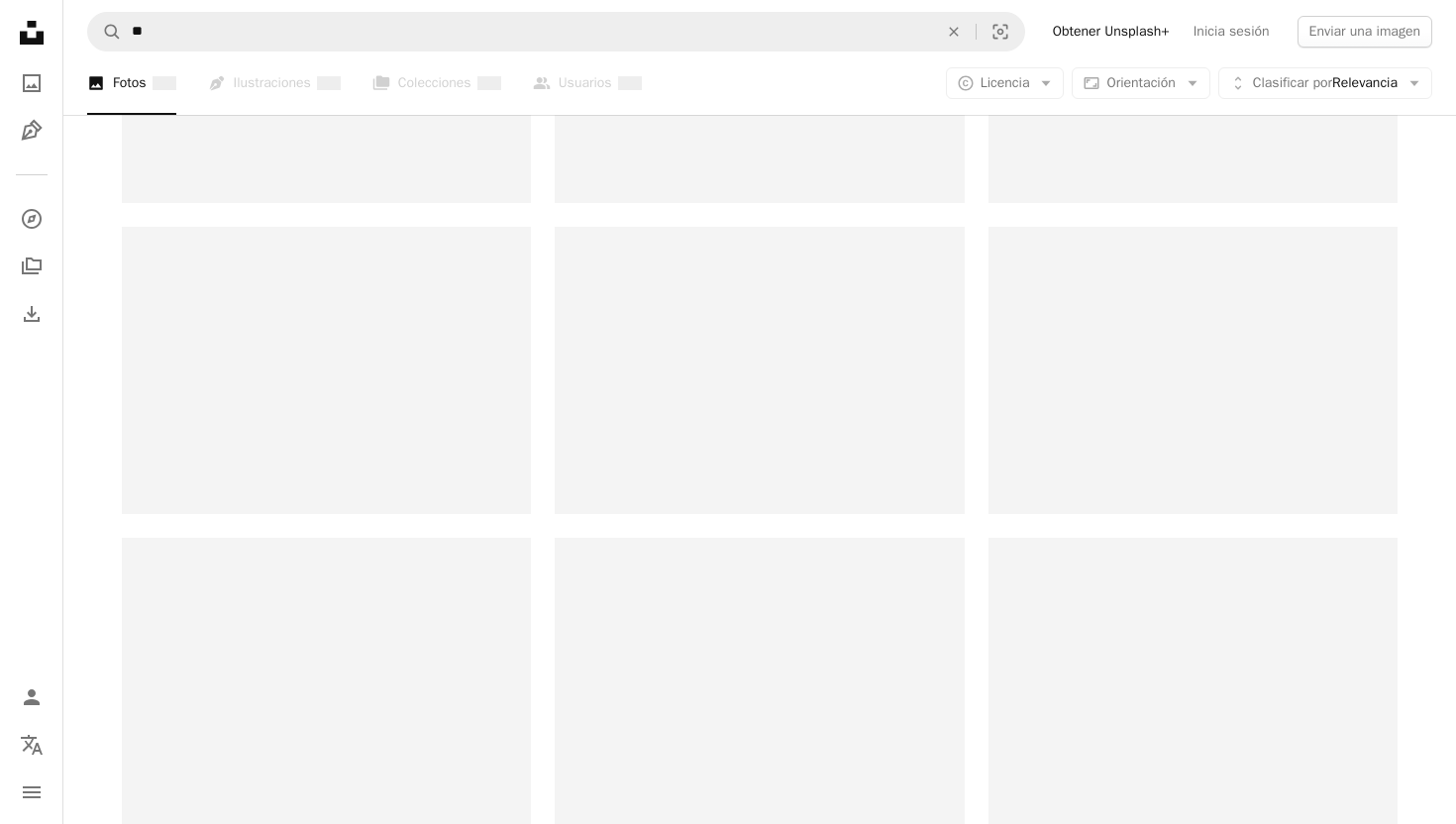 scroll, scrollTop: 0, scrollLeft: 0, axis: both 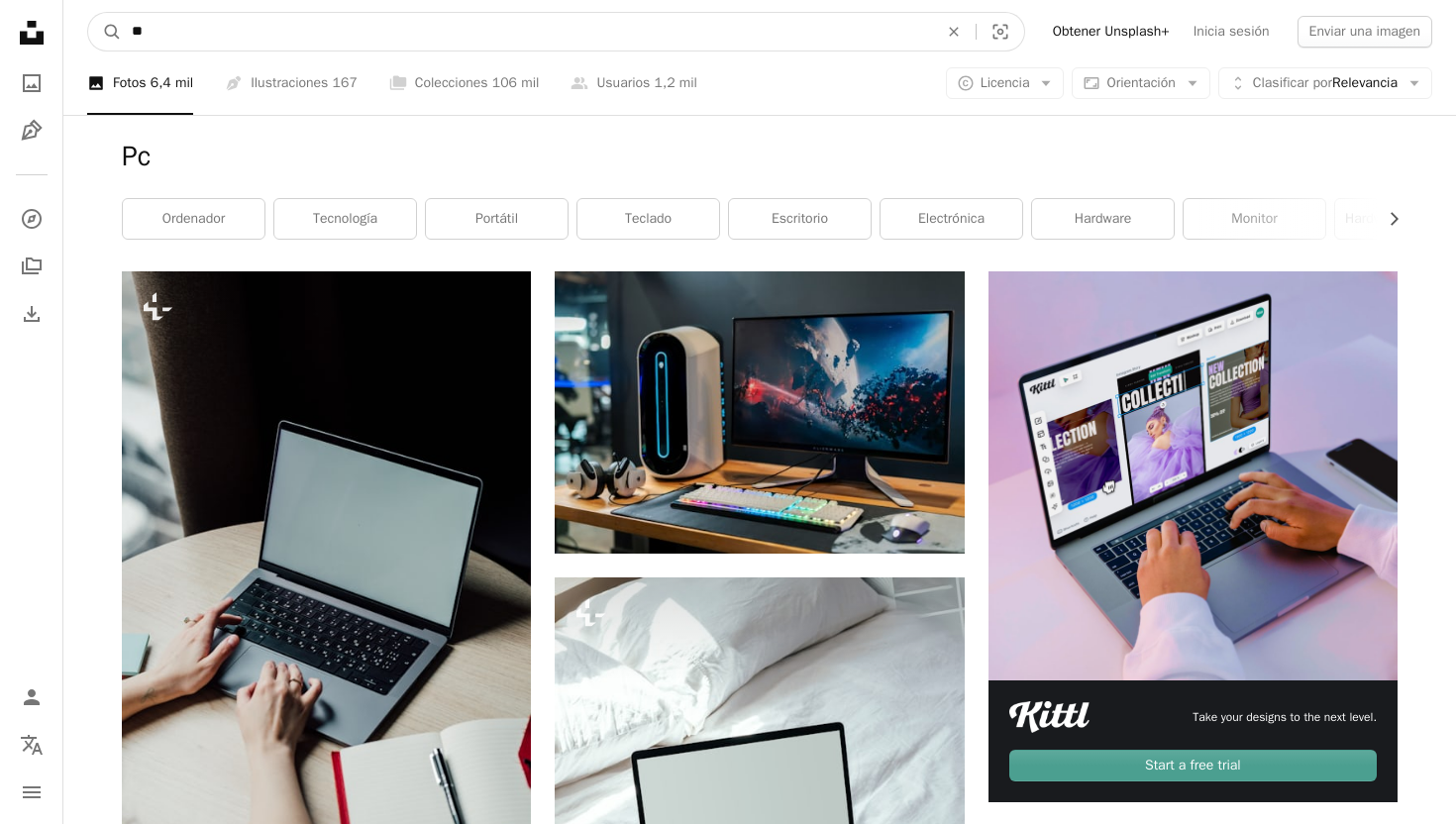 click on "**" at bounding box center [527, 32] 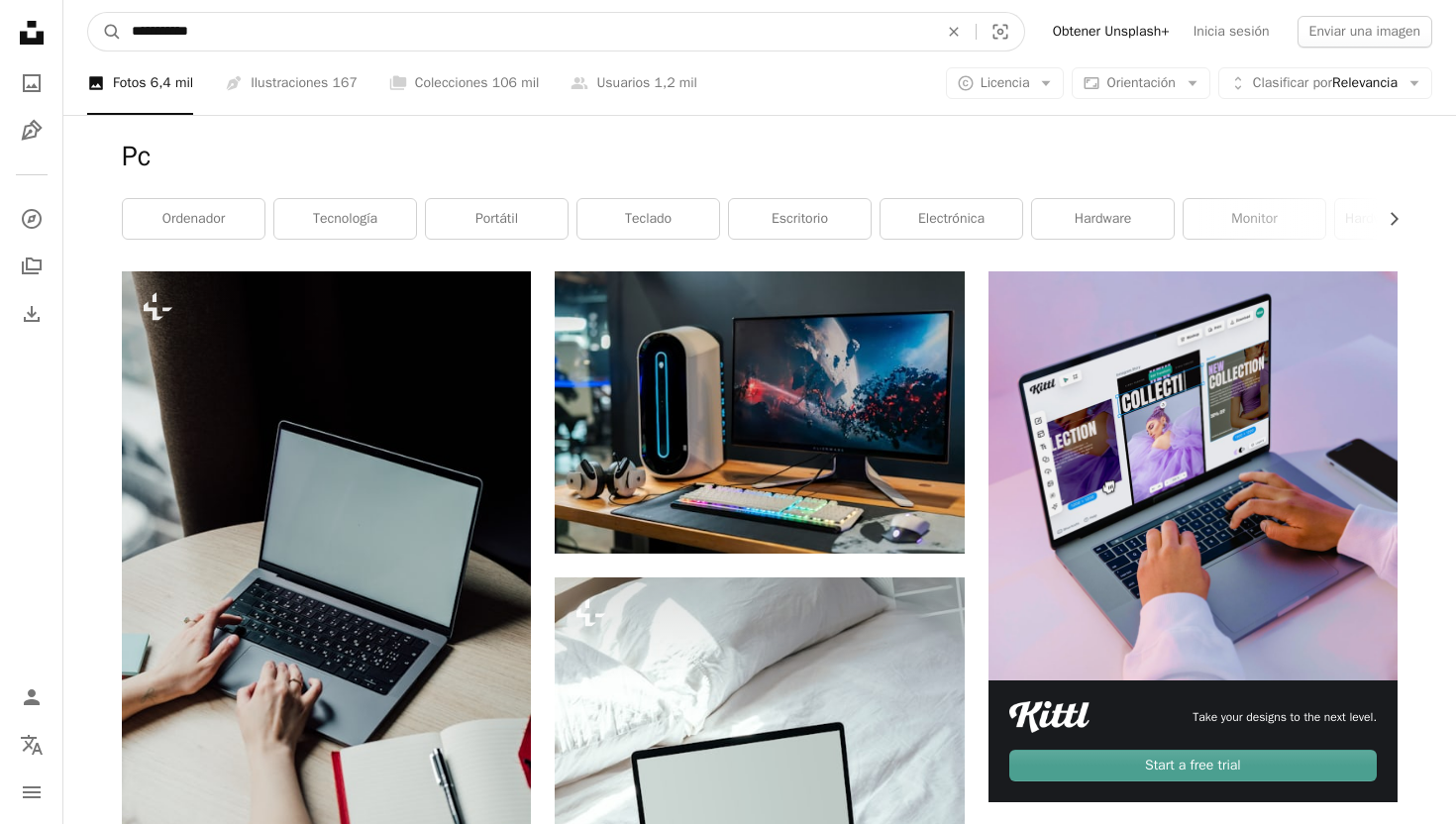 type on "**********" 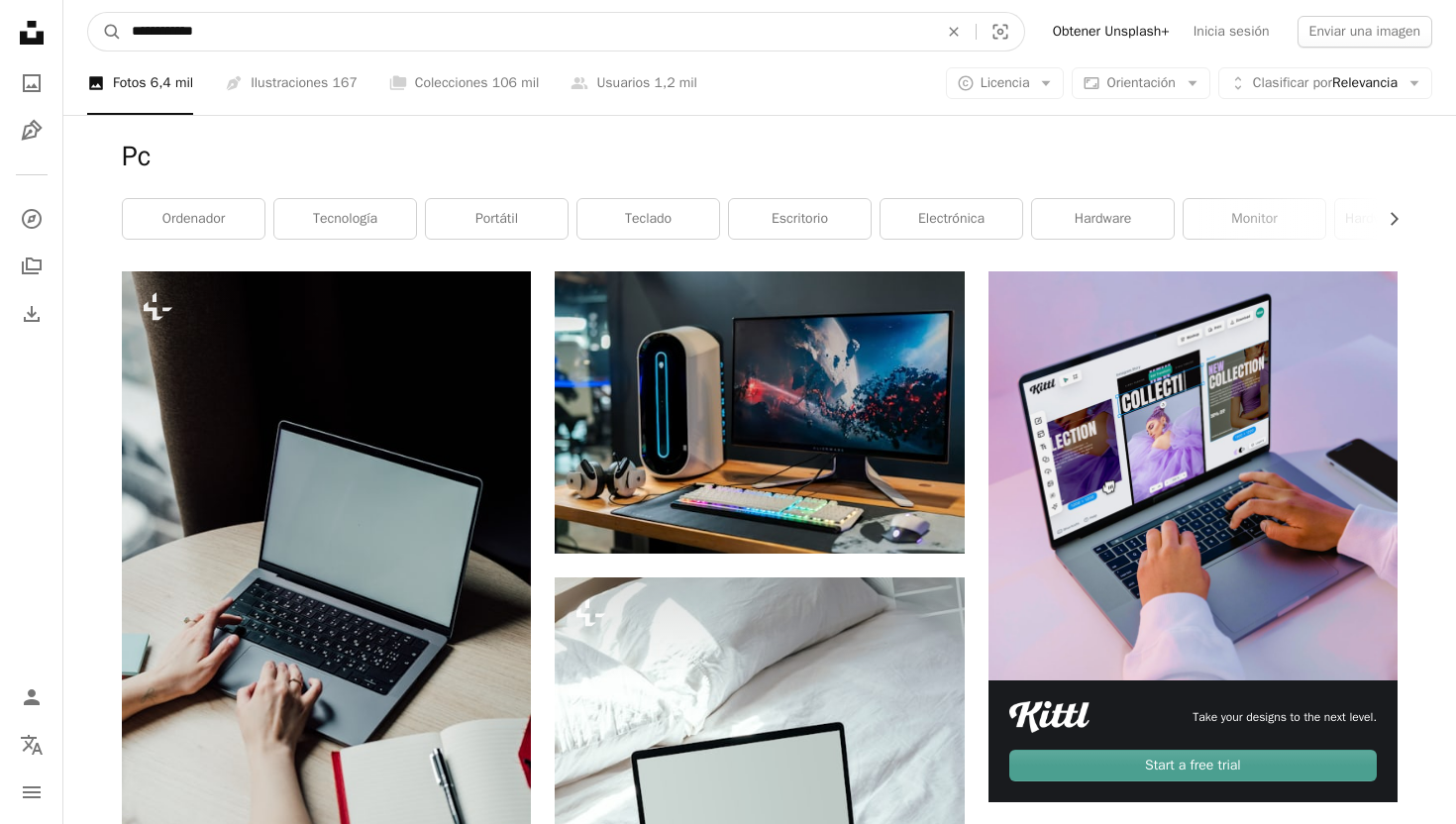 click on "A magnifying glass" at bounding box center [105, 32] 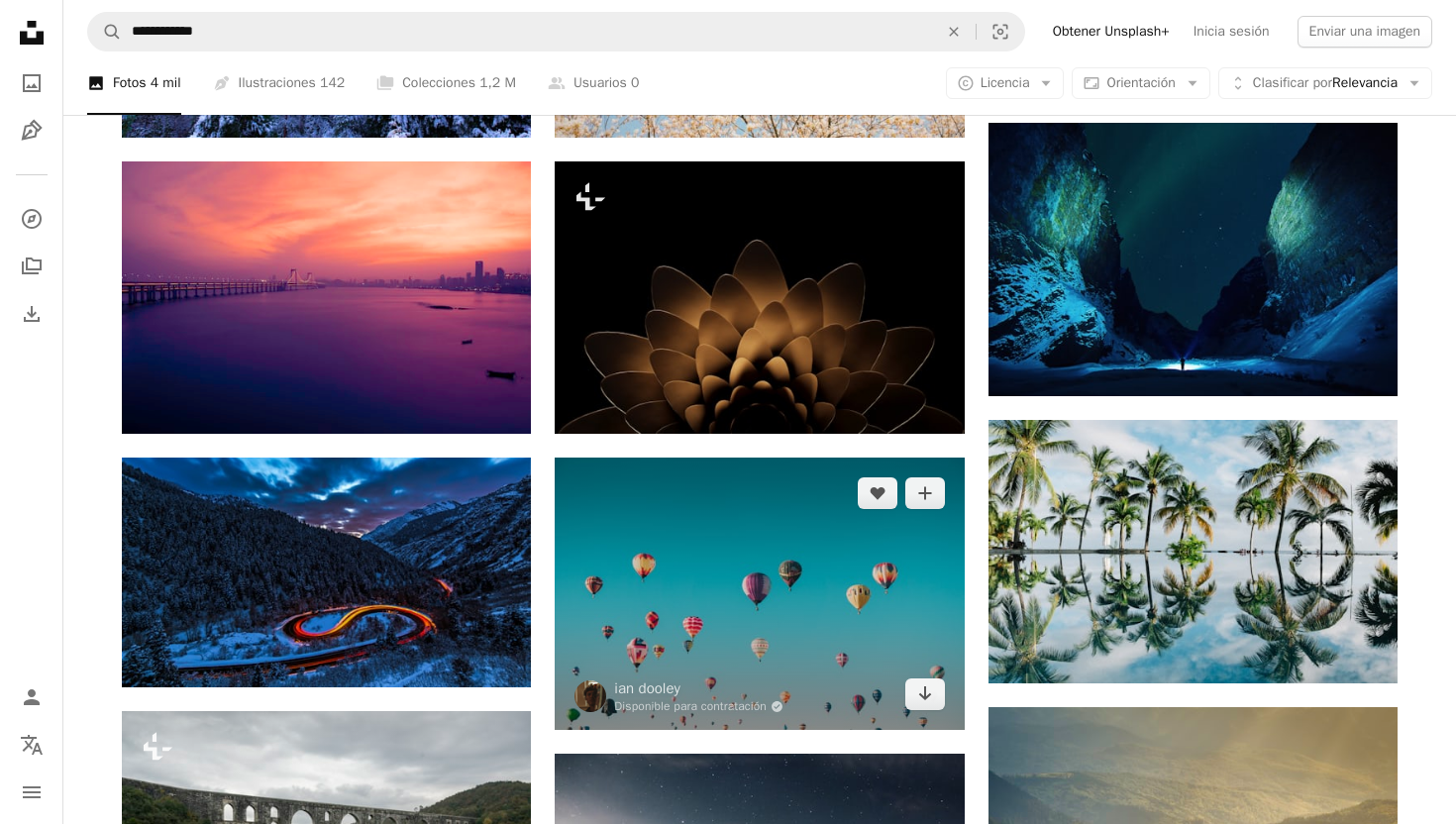 scroll, scrollTop: 714, scrollLeft: 0, axis: vertical 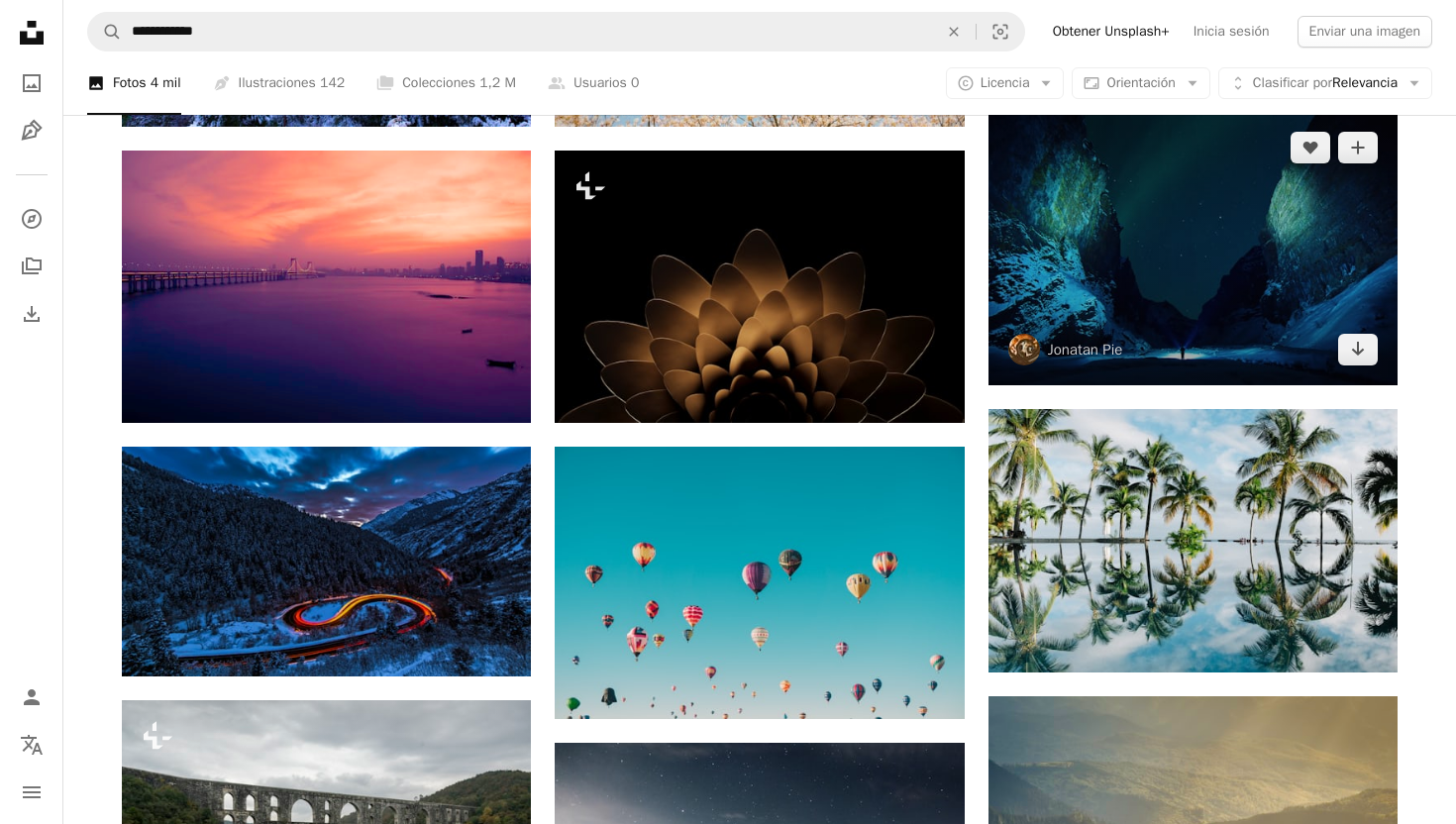 click at bounding box center (1193, 249) 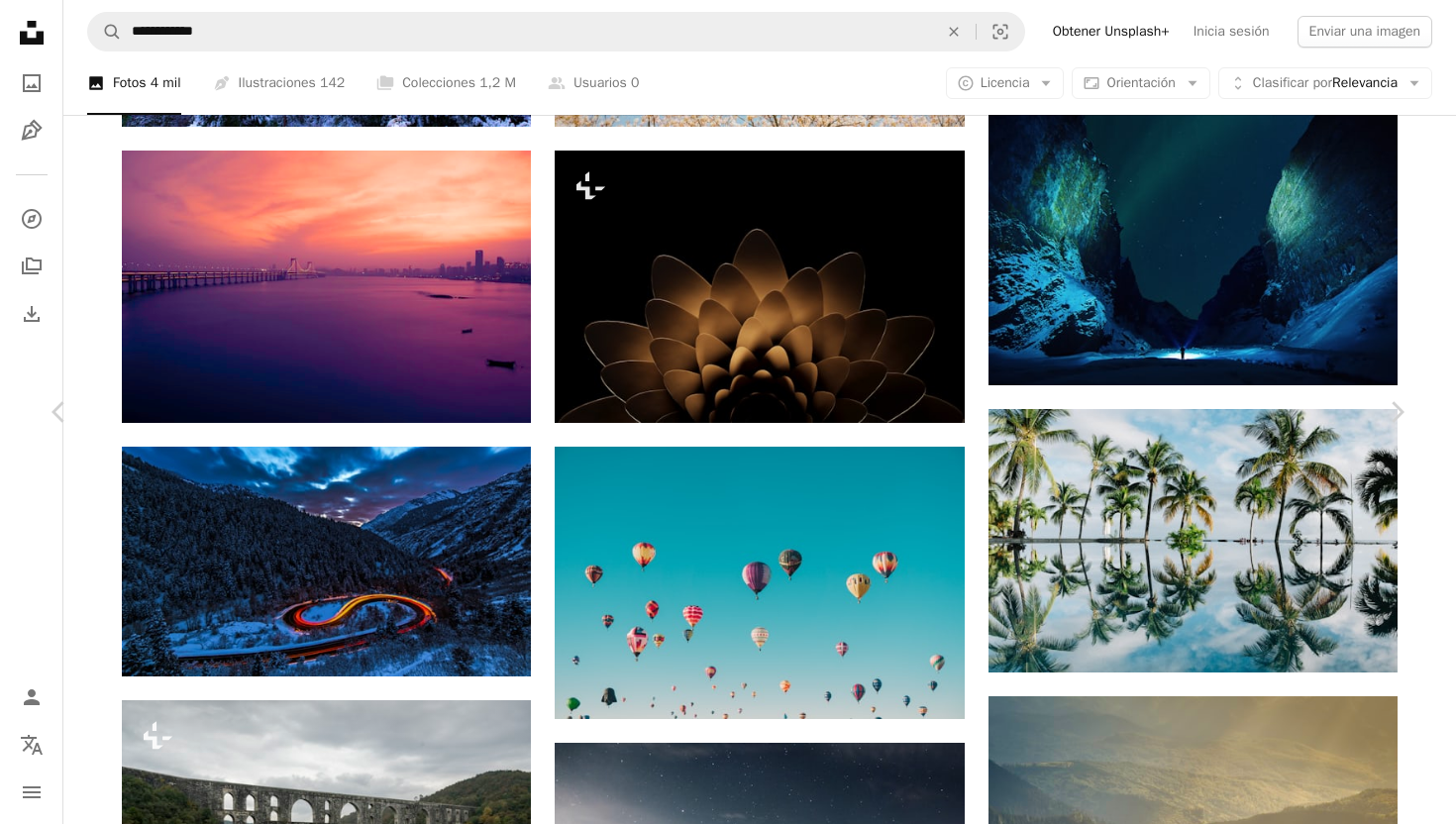 click at bounding box center [721, 3579] 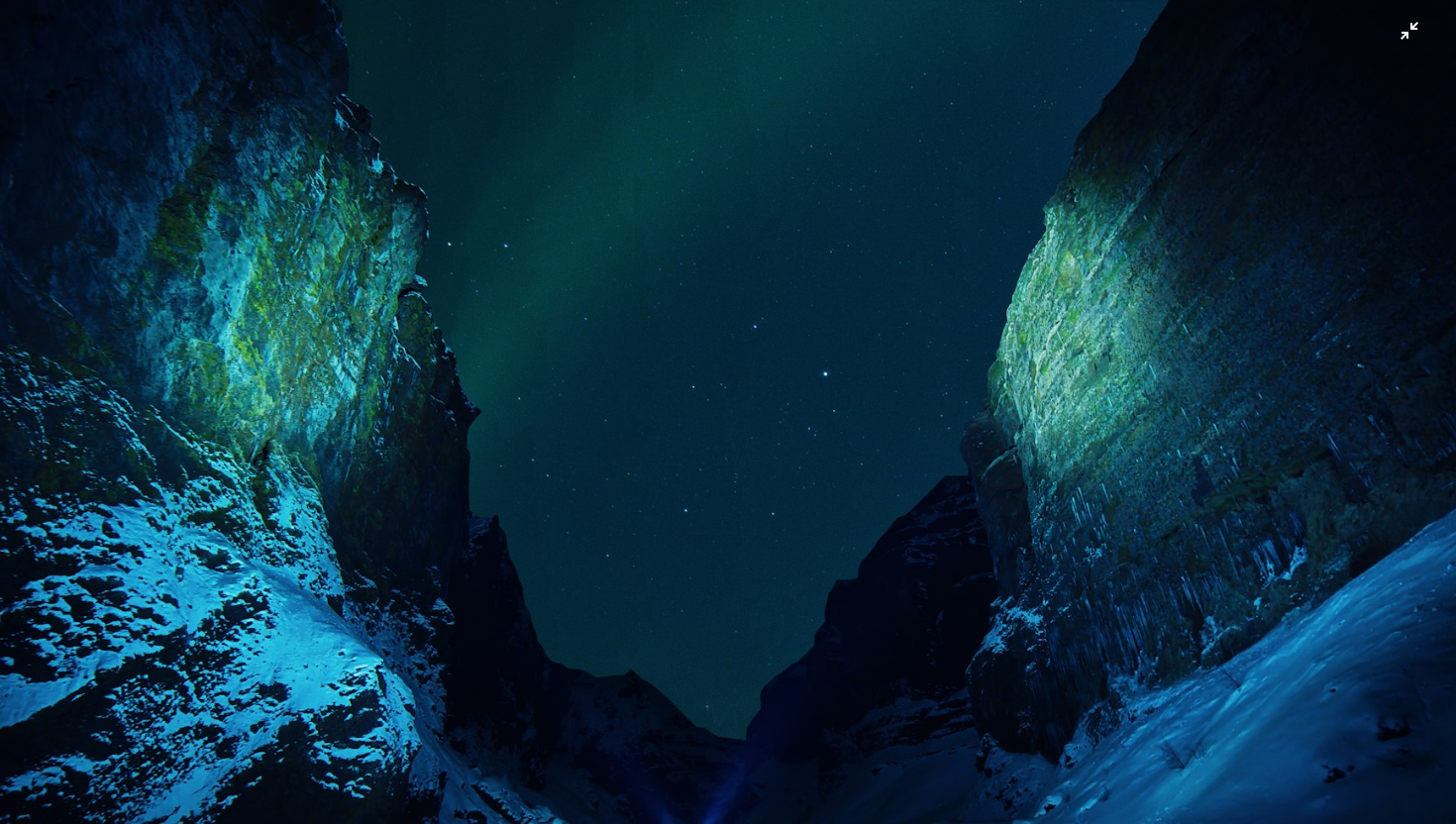 scroll, scrollTop: 74, scrollLeft: 0, axis: vertical 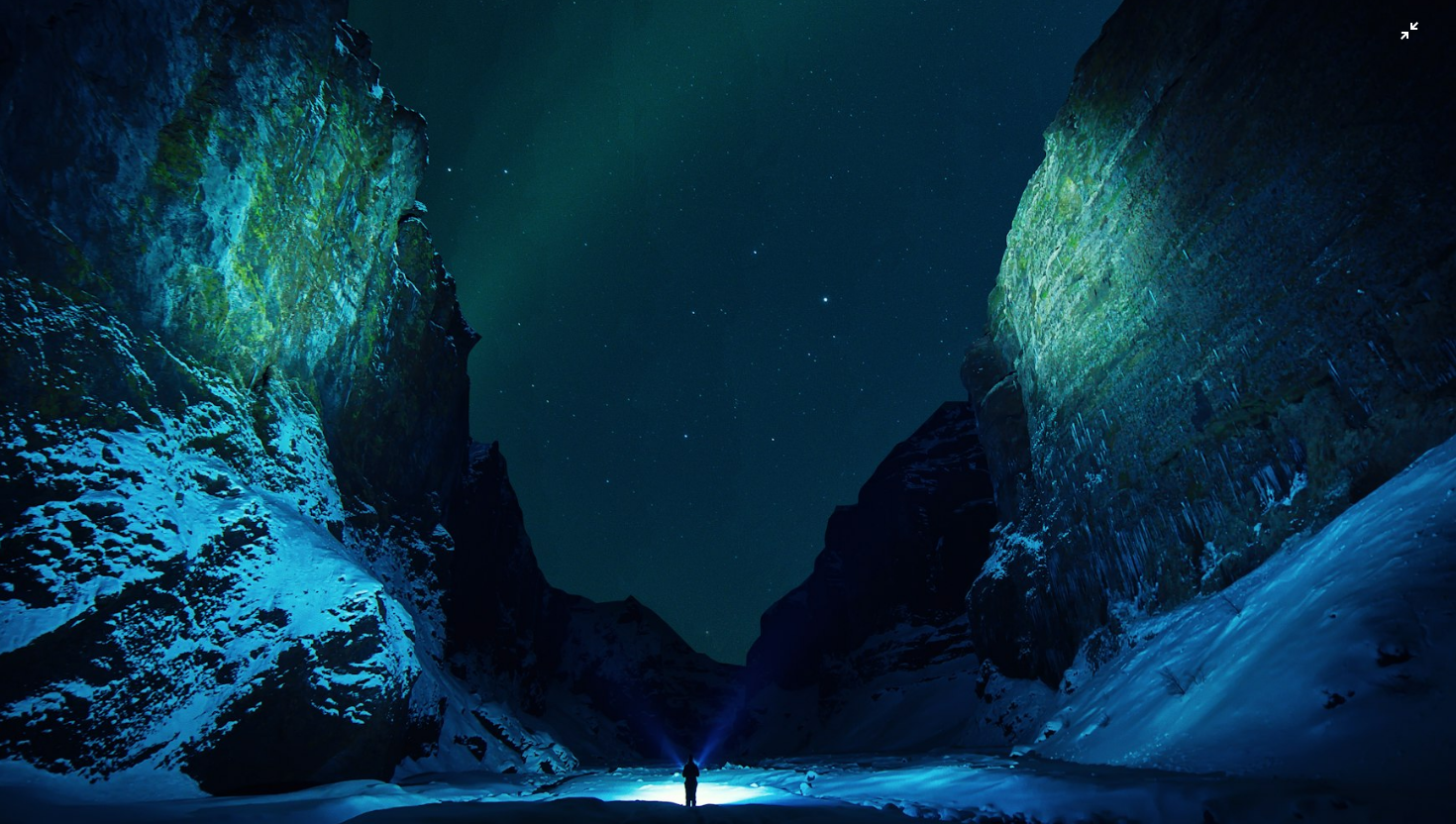 click at bounding box center [728, 411] 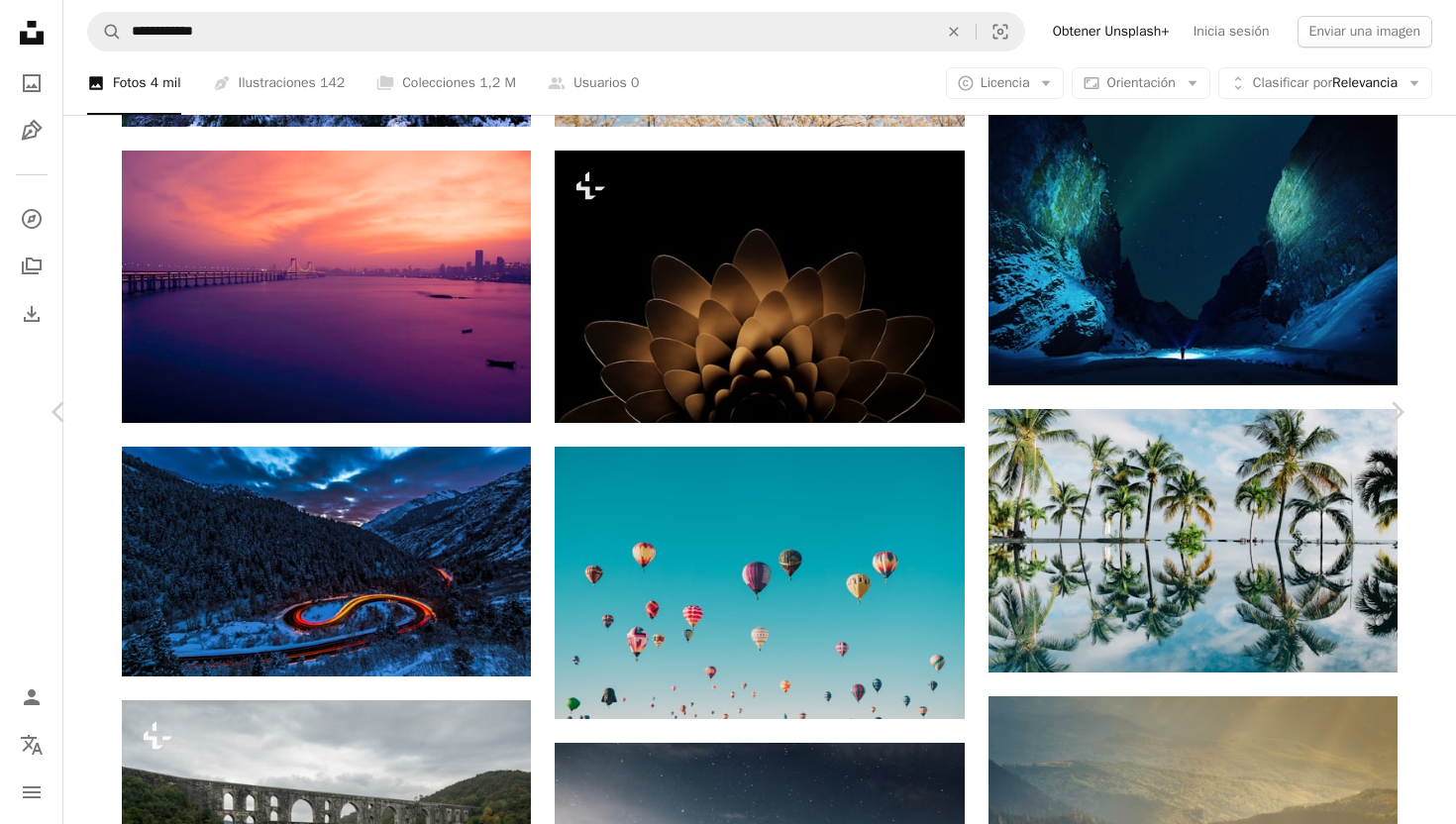 click on "Zoom in" at bounding box center [720, 3579] 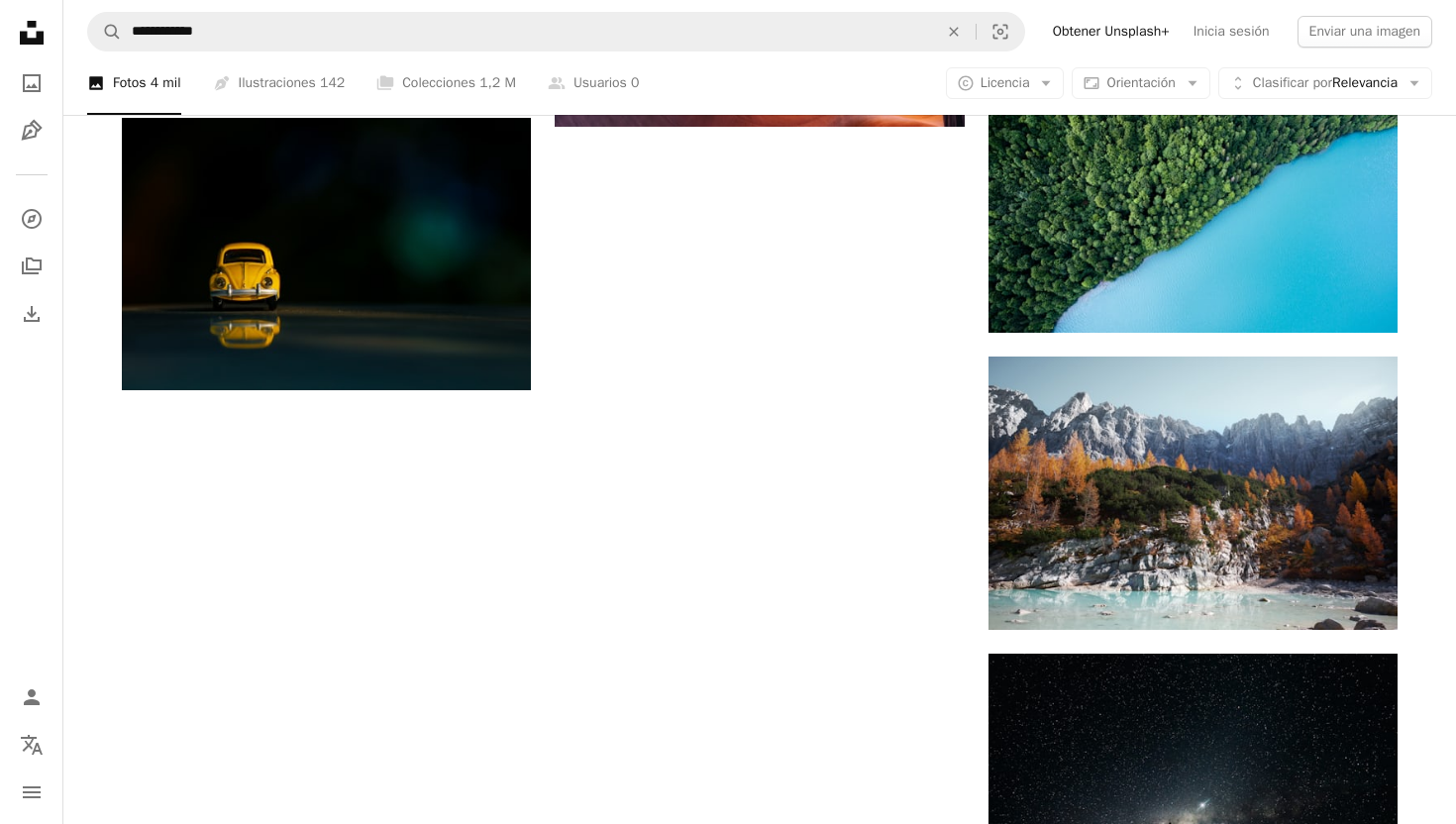 scroll, scrollTop: 1895, scrollLeft: 0, axis: vertical 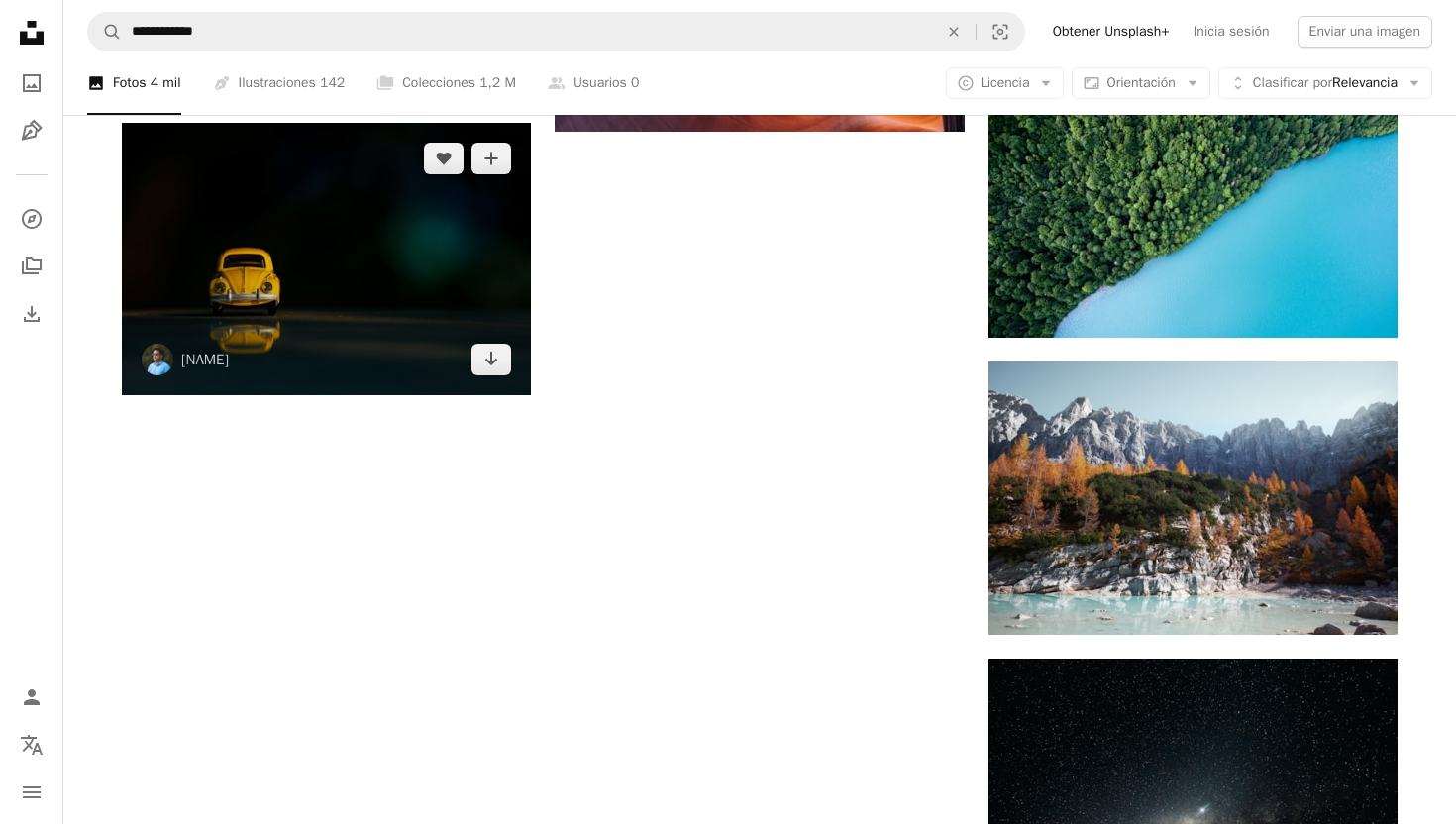 click at bounding box center (326, 258) 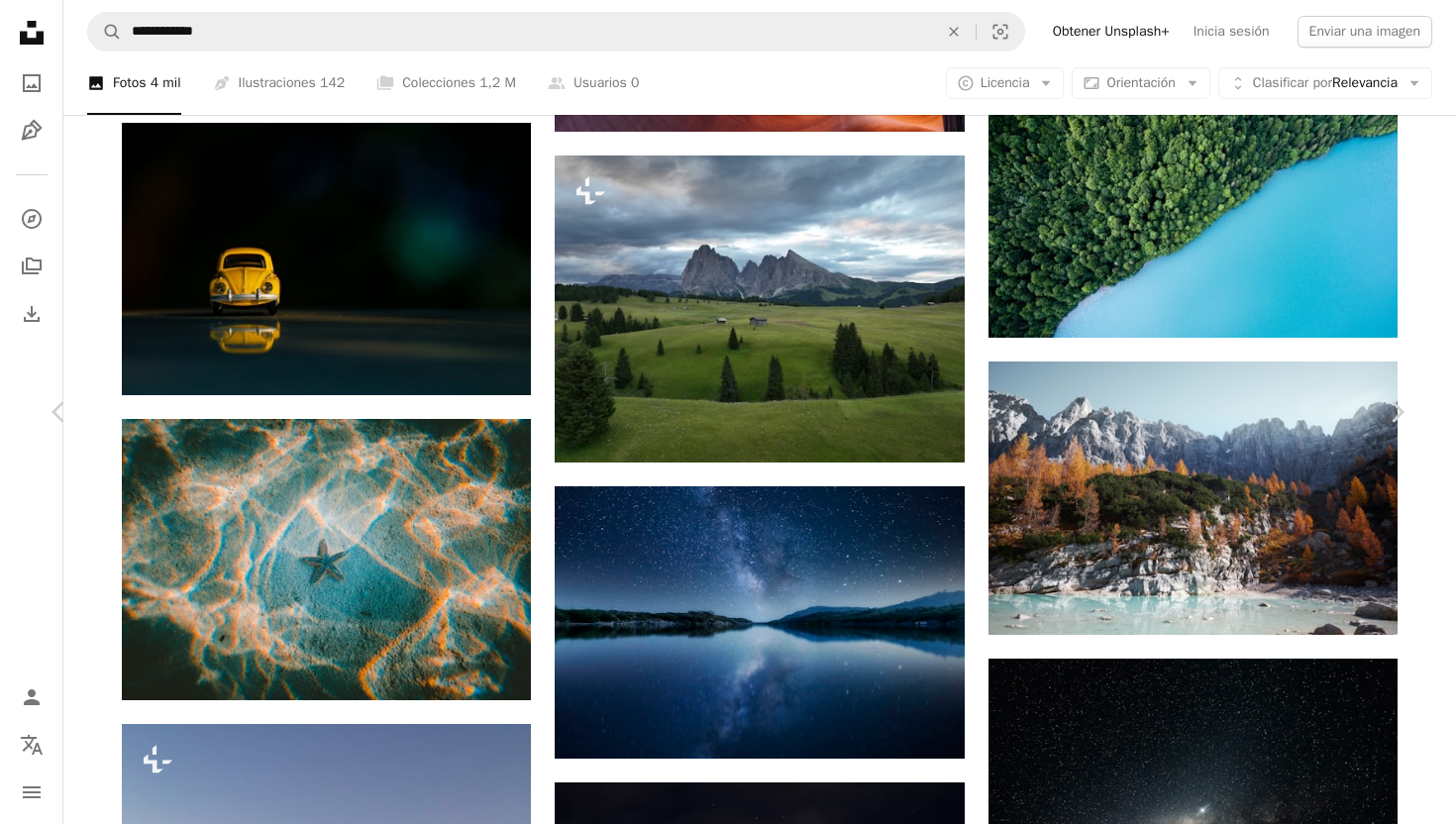 click at bounding box center (721, 4584) 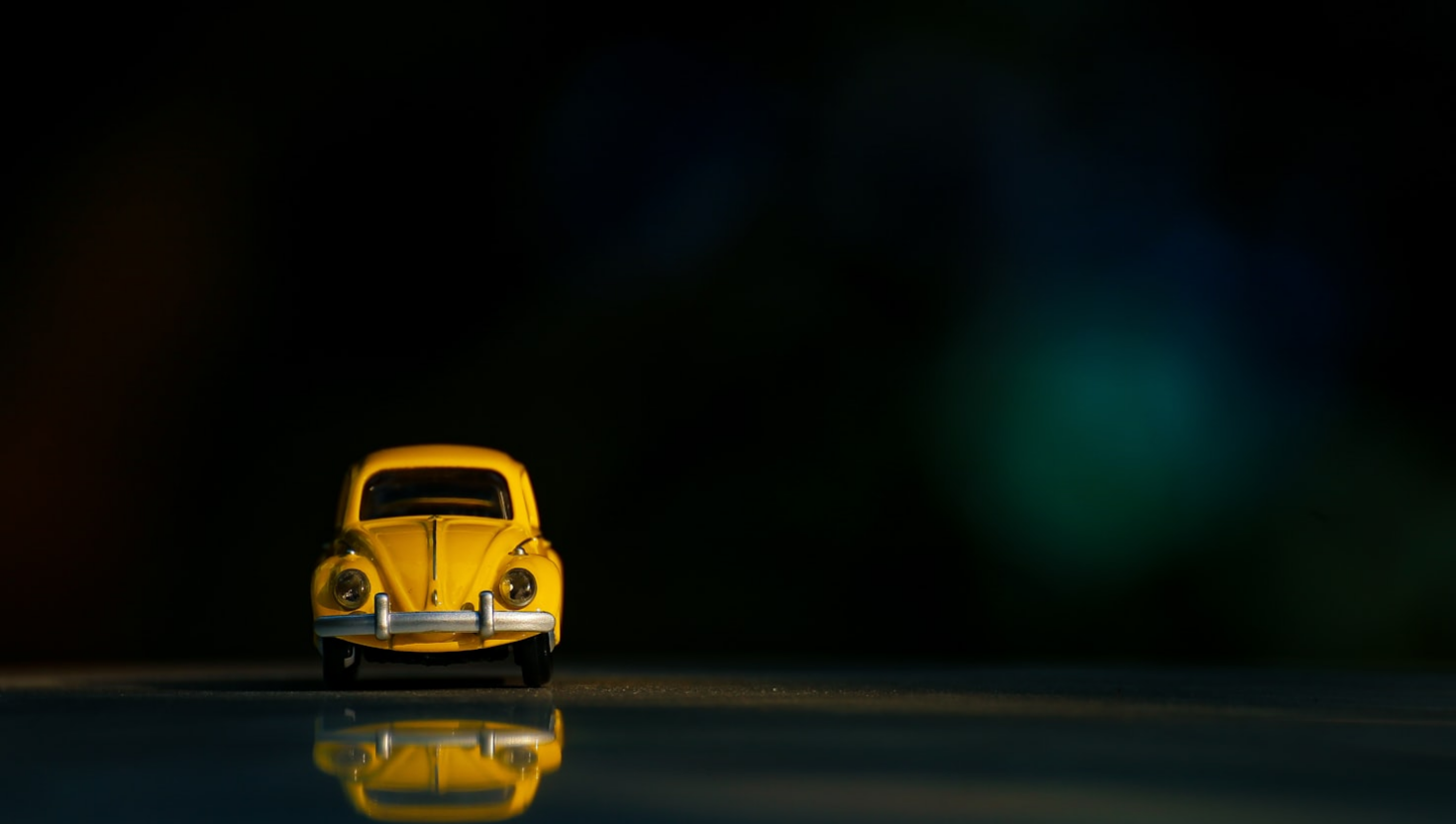 scroll, scrollTop: 74, scrollLeft: 0, axis: vertical 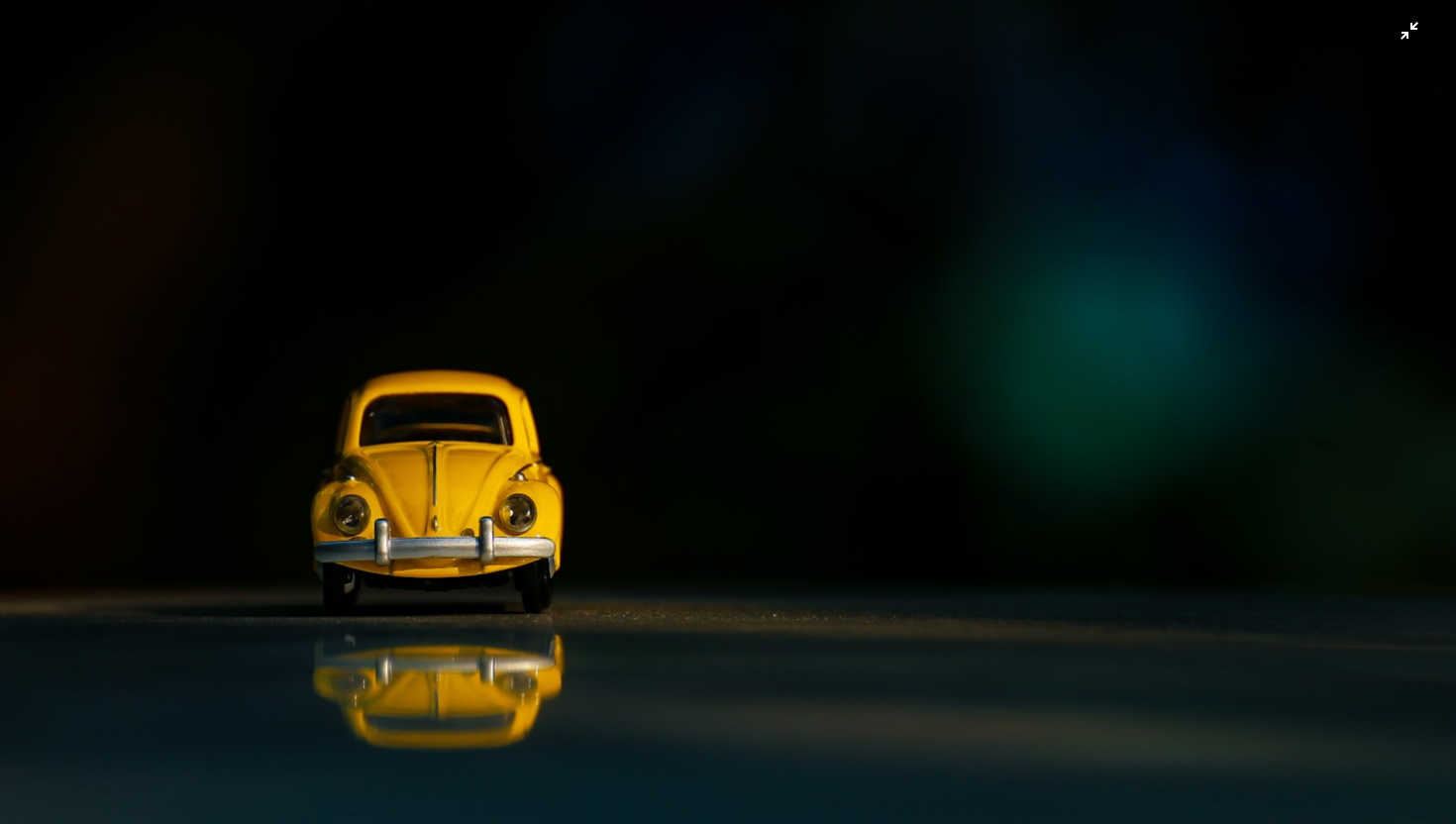 click at bounding box center (728, 411) 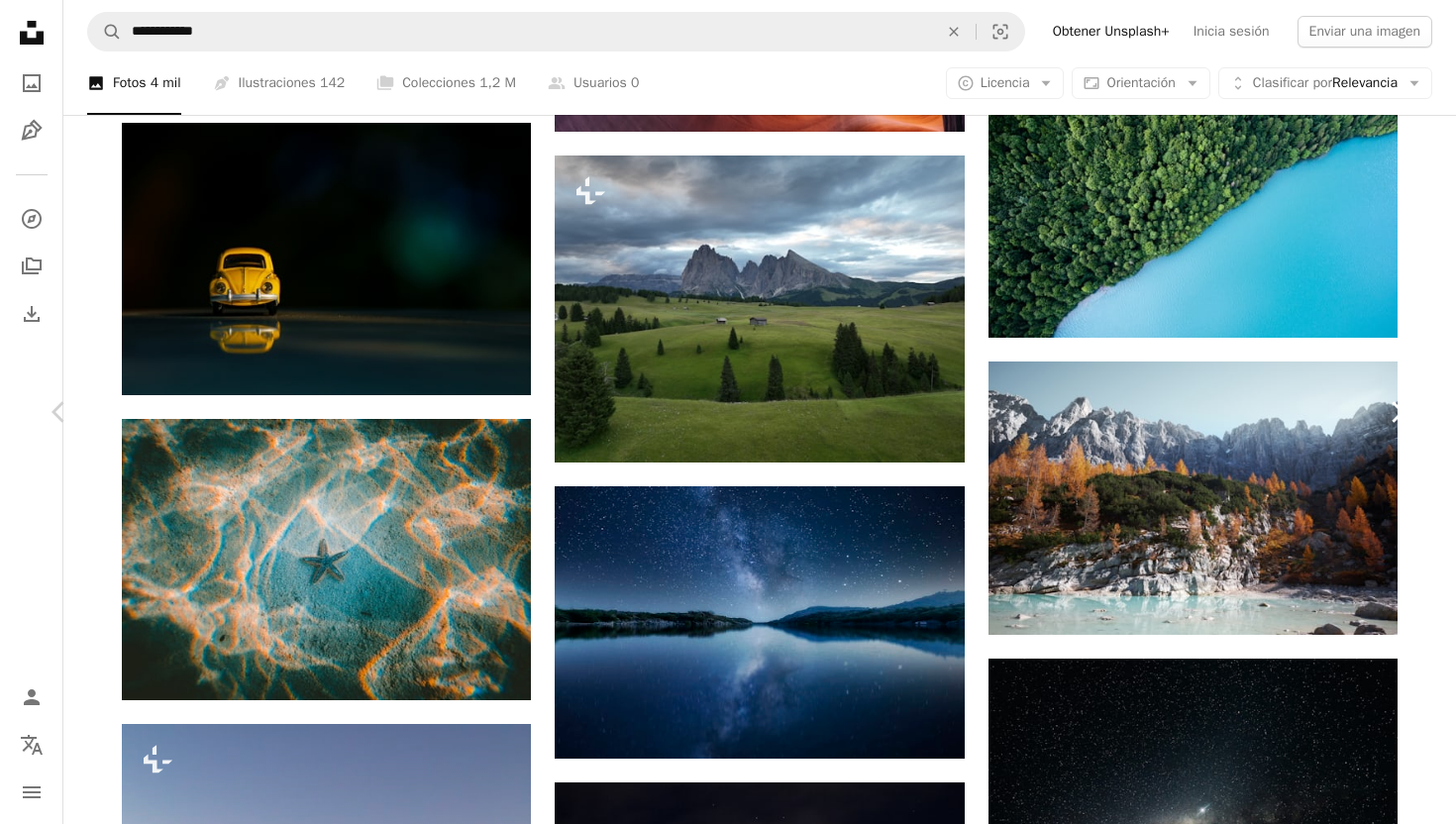 click on "Chevron right" at bounding box center [1397, 412] 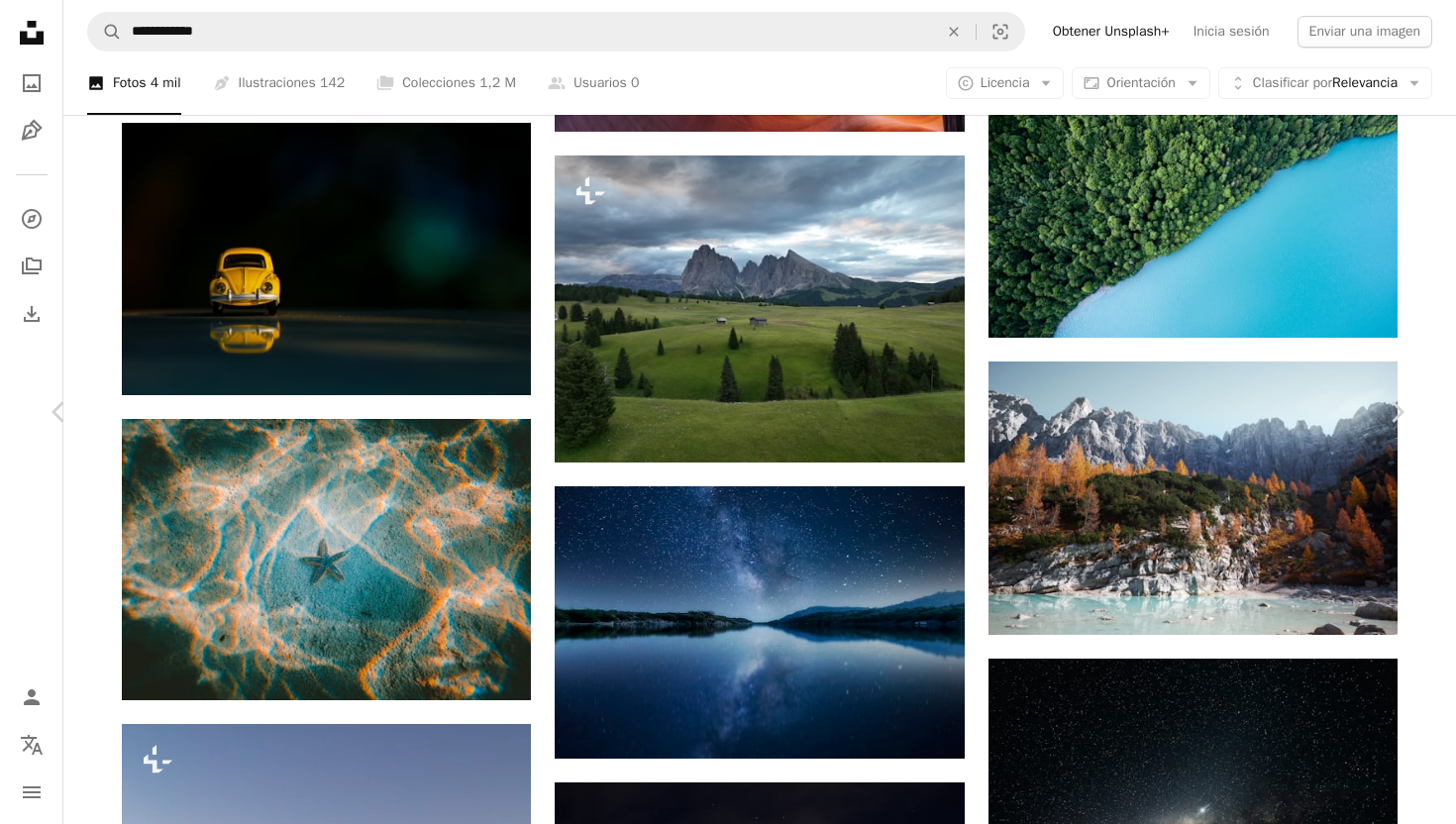 click on "[NAME]" at bounding box center [728, 4584] 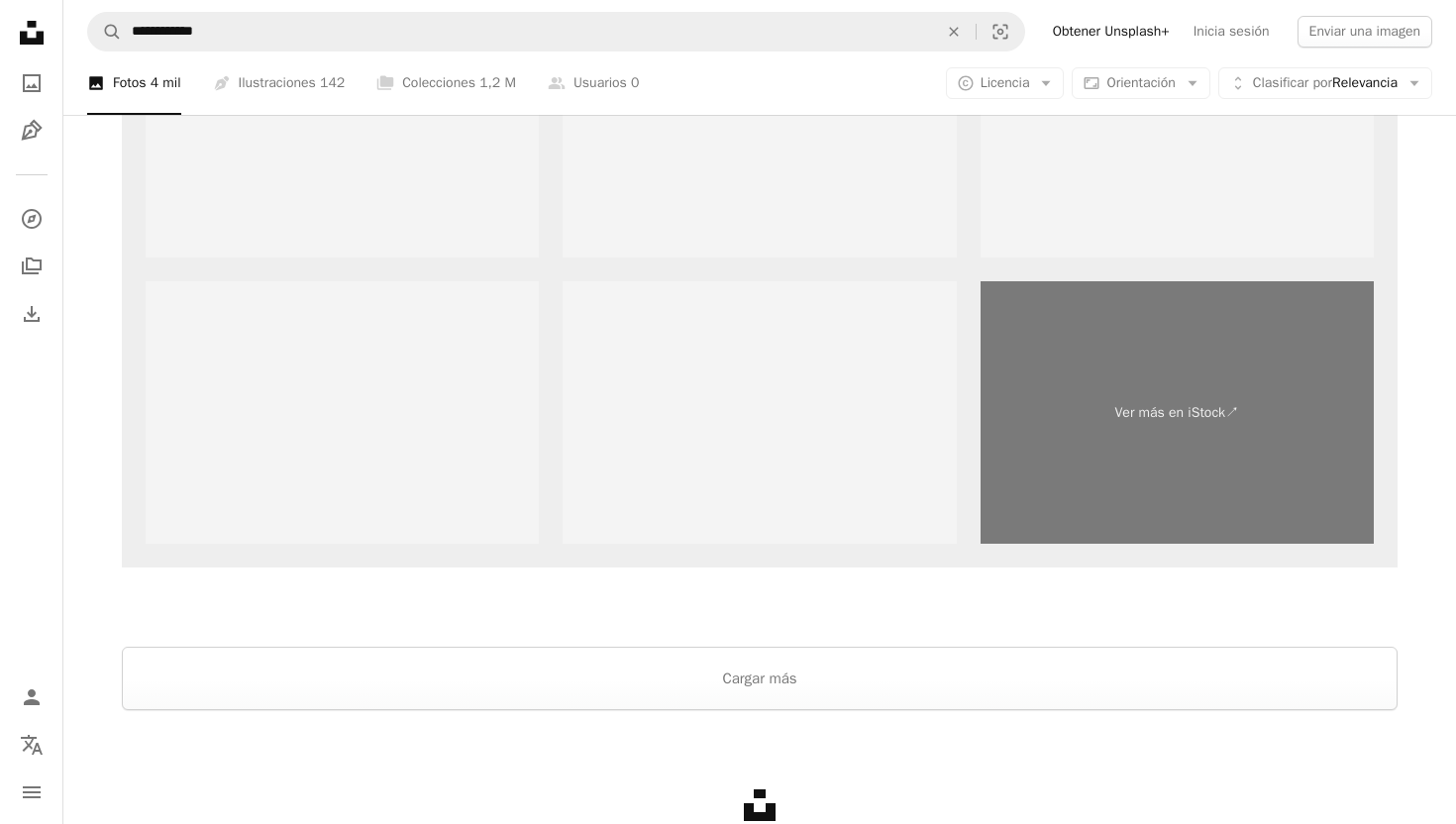 scroll, scrollTop: 5243, scrollLeft: 0, axis: vertical 